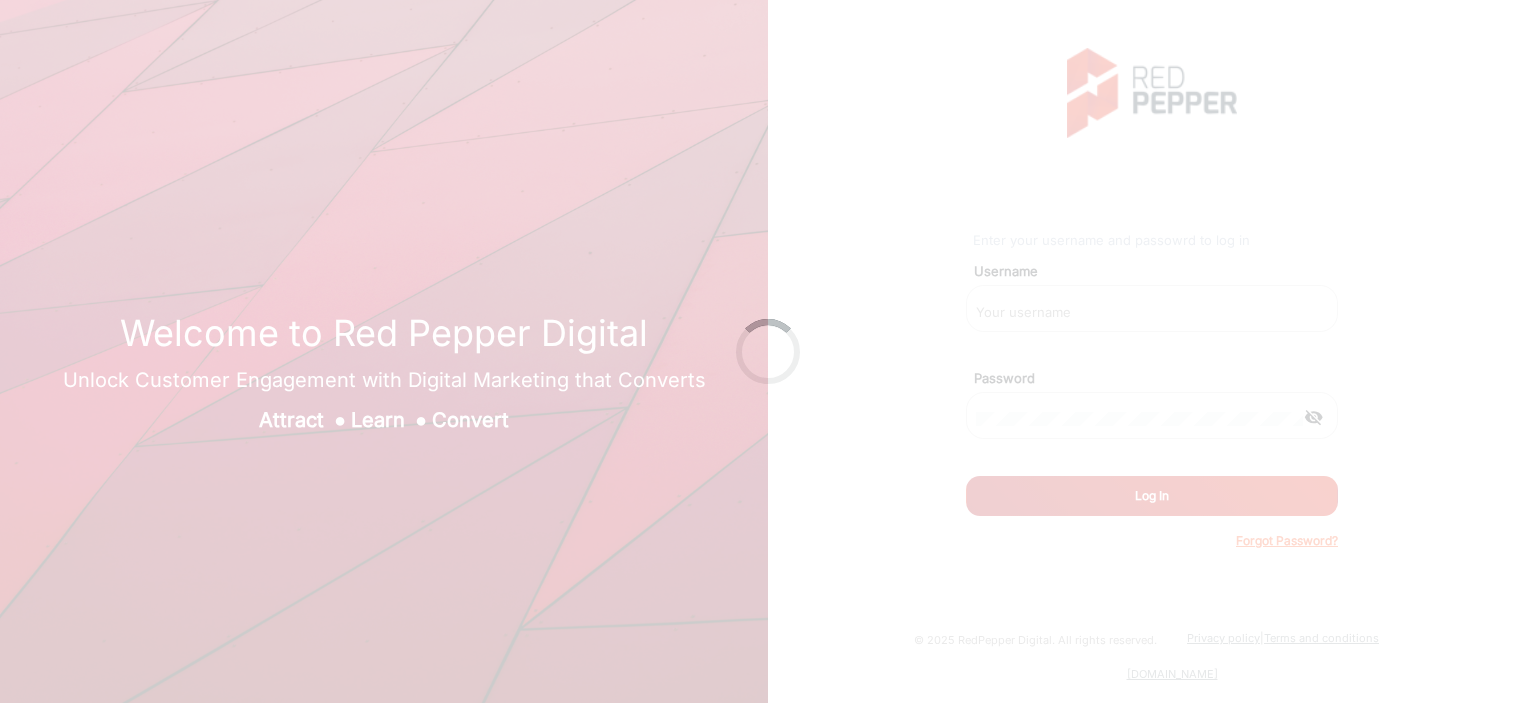 scroll, scrollTop: 0, scrollLeft: 0, axis: both 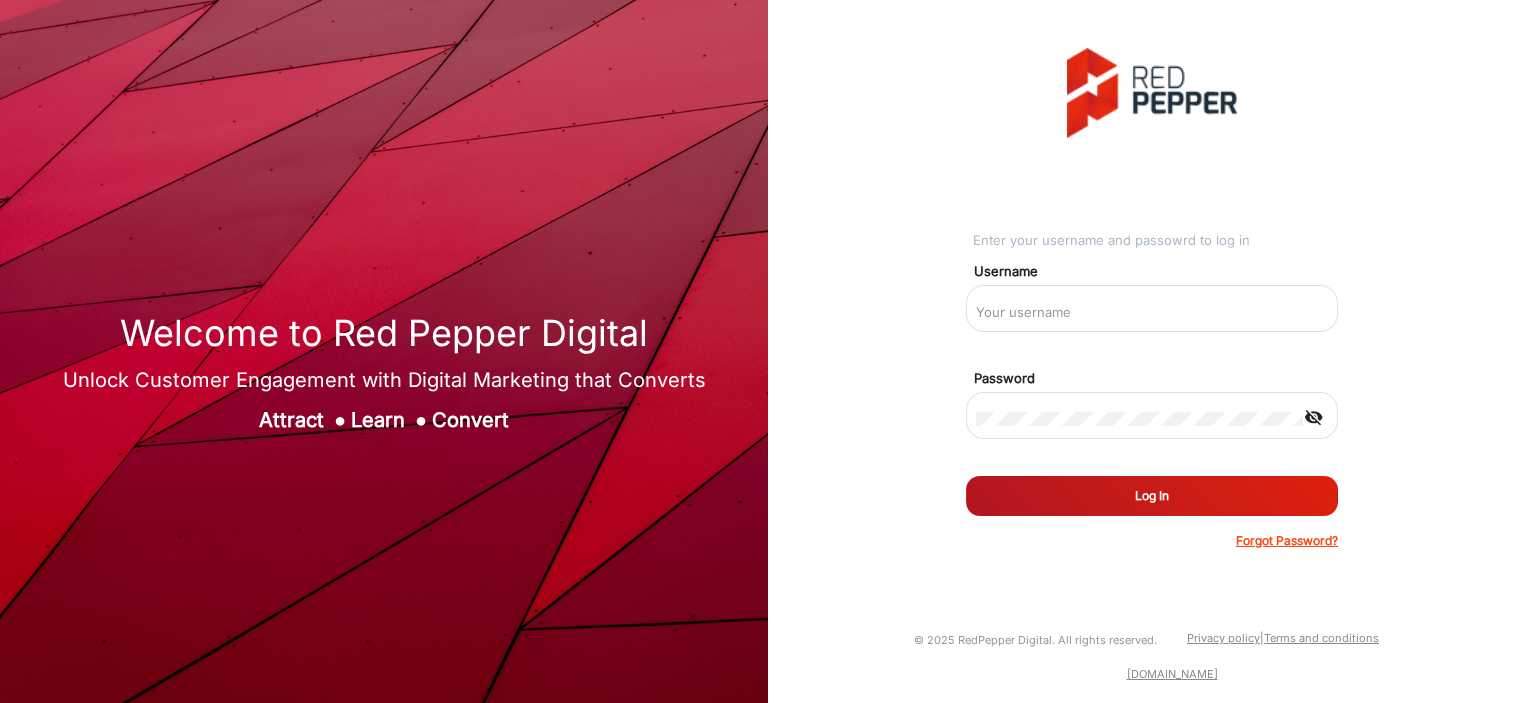 type on "[PERSON_NAME]" 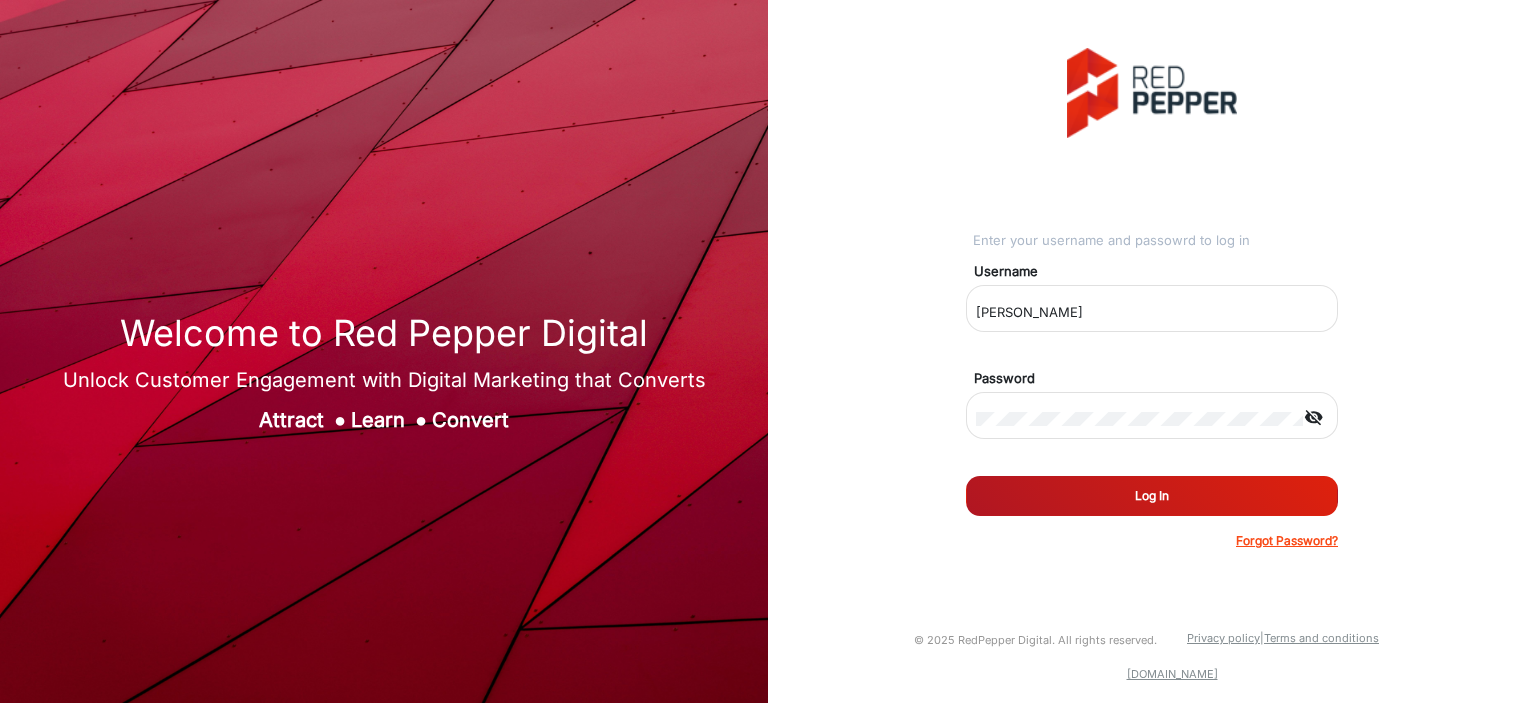 click on "Log In" 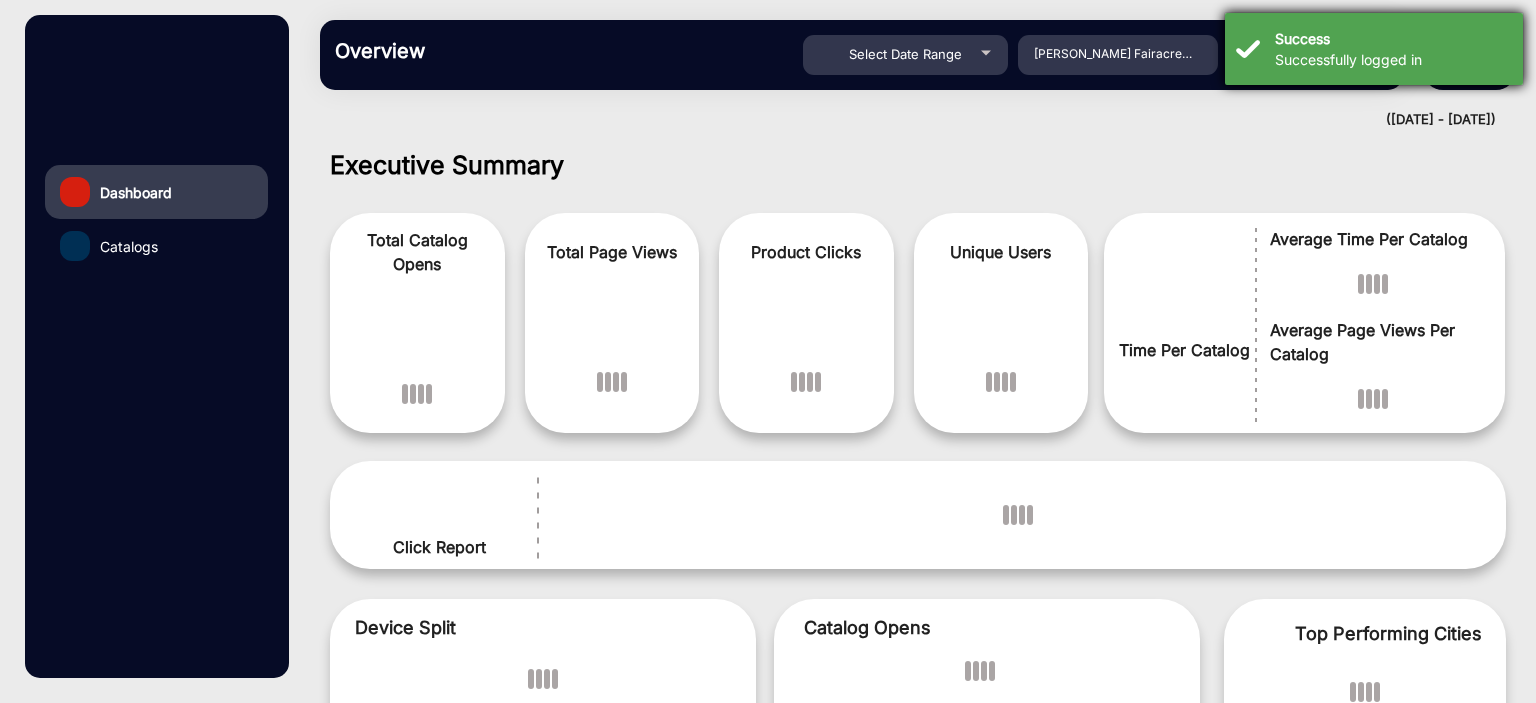 scroll, scrollTop: 15, scrollLeft: 0, axis: vertical 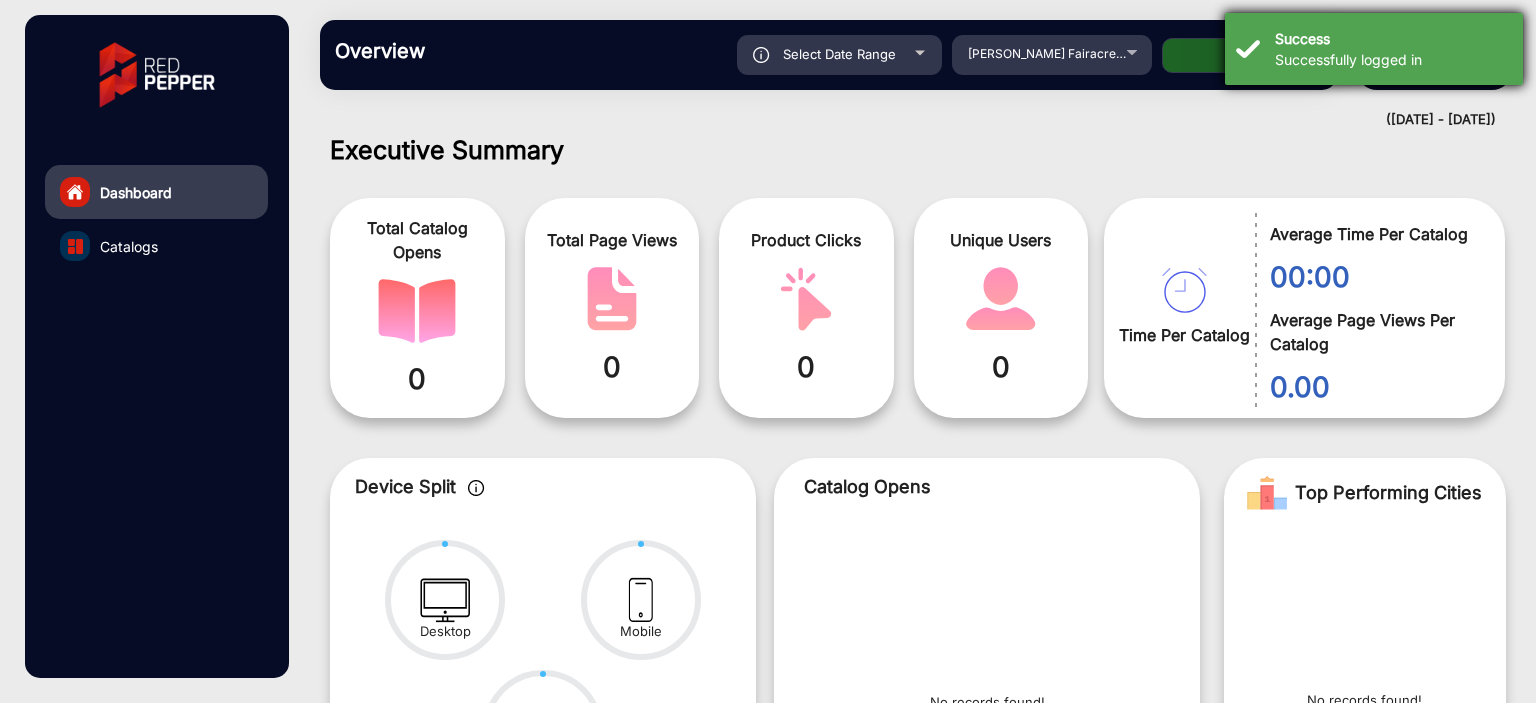 click on "Successfully logged in" at bounding box center [1385, 59] 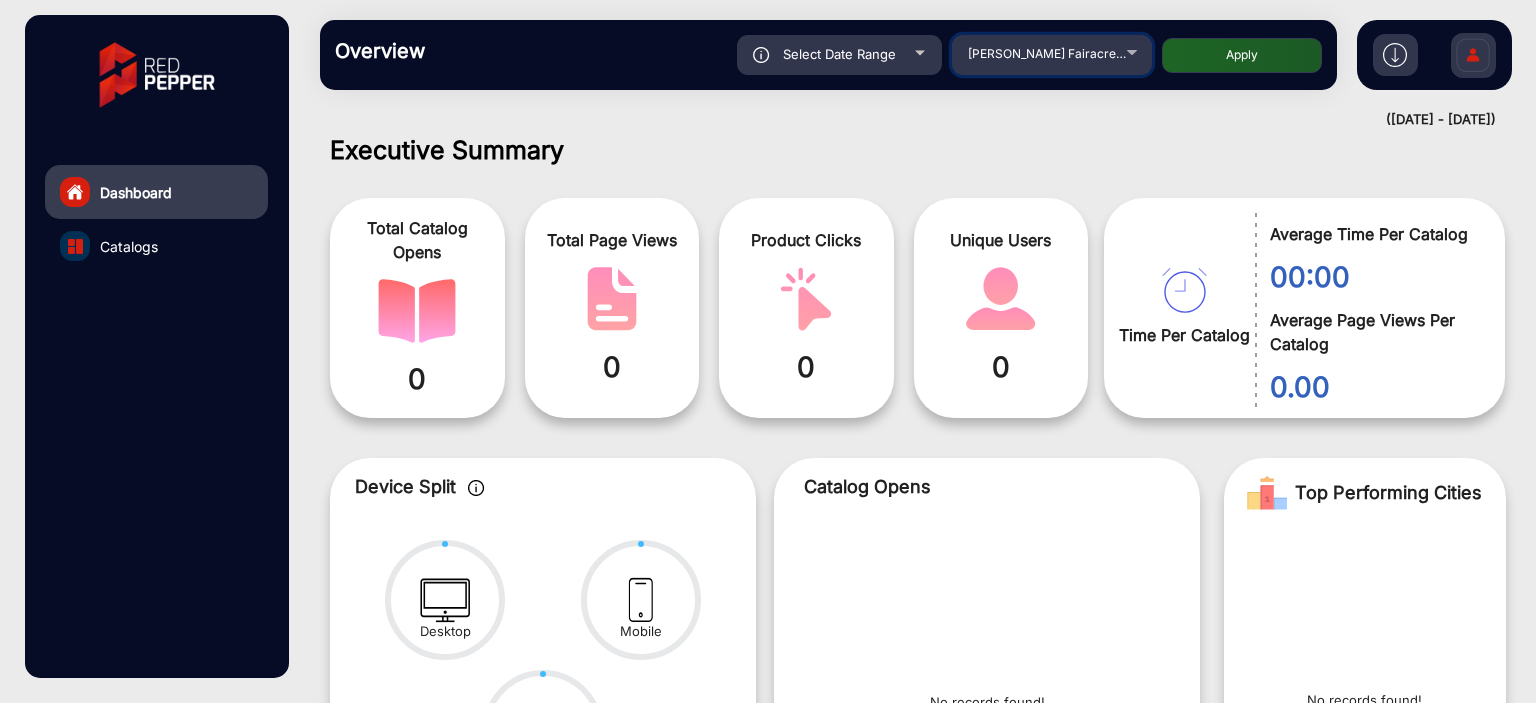 click on "[PERSON_NAME] Fairacre Farms" at bounding box center [1061, 53] 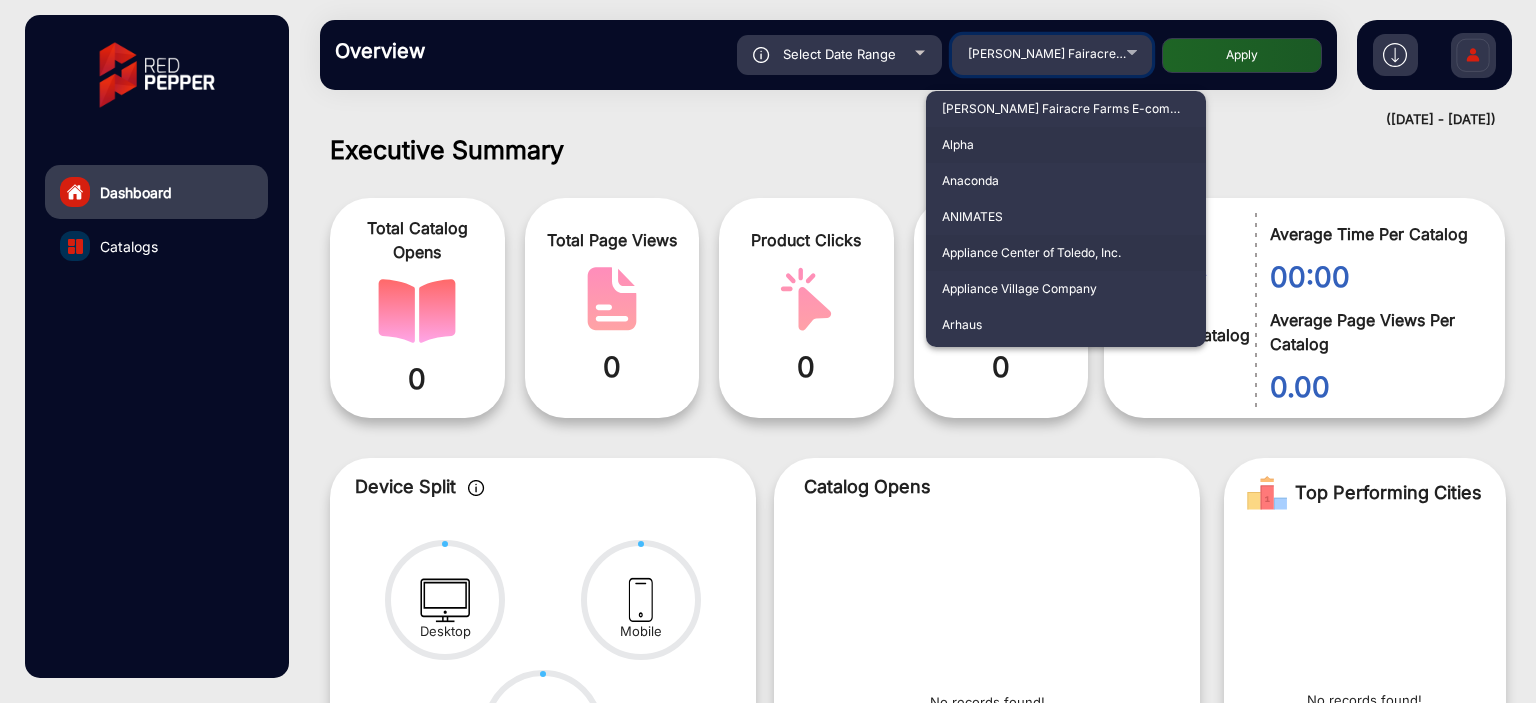 scroll, scrollTop: 302, scrollLeft: 0, axis: vertical 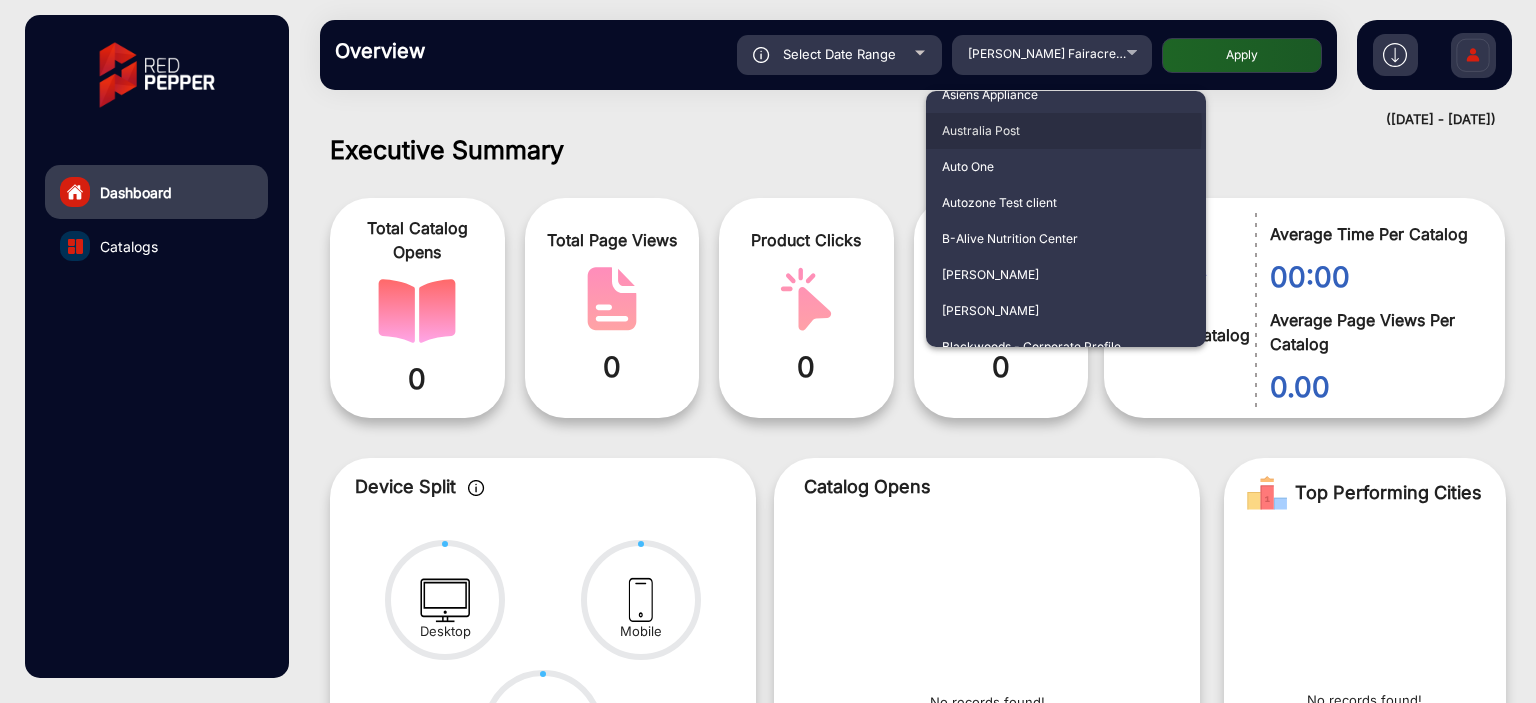 click on "Australia Post" at bounding box center (1066, 131) 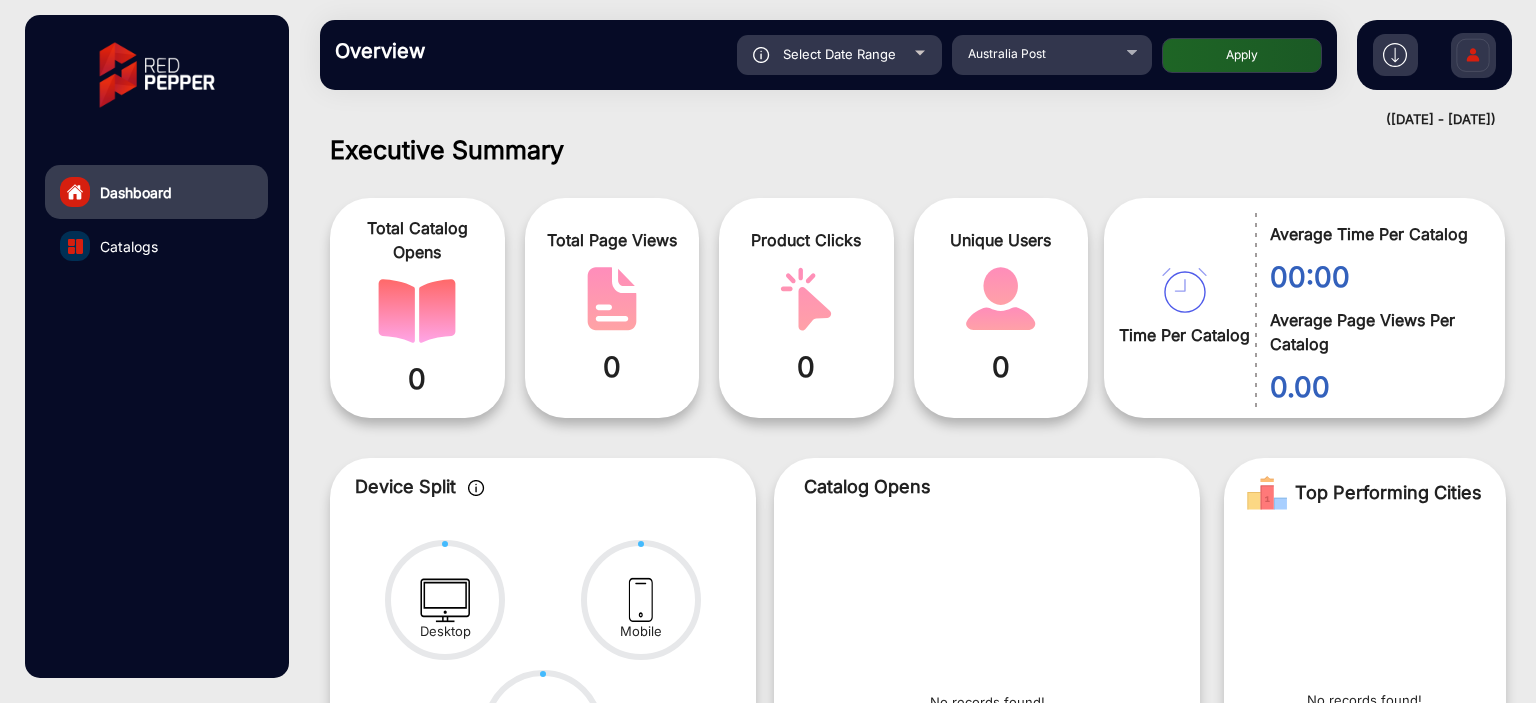 click on "Apply" 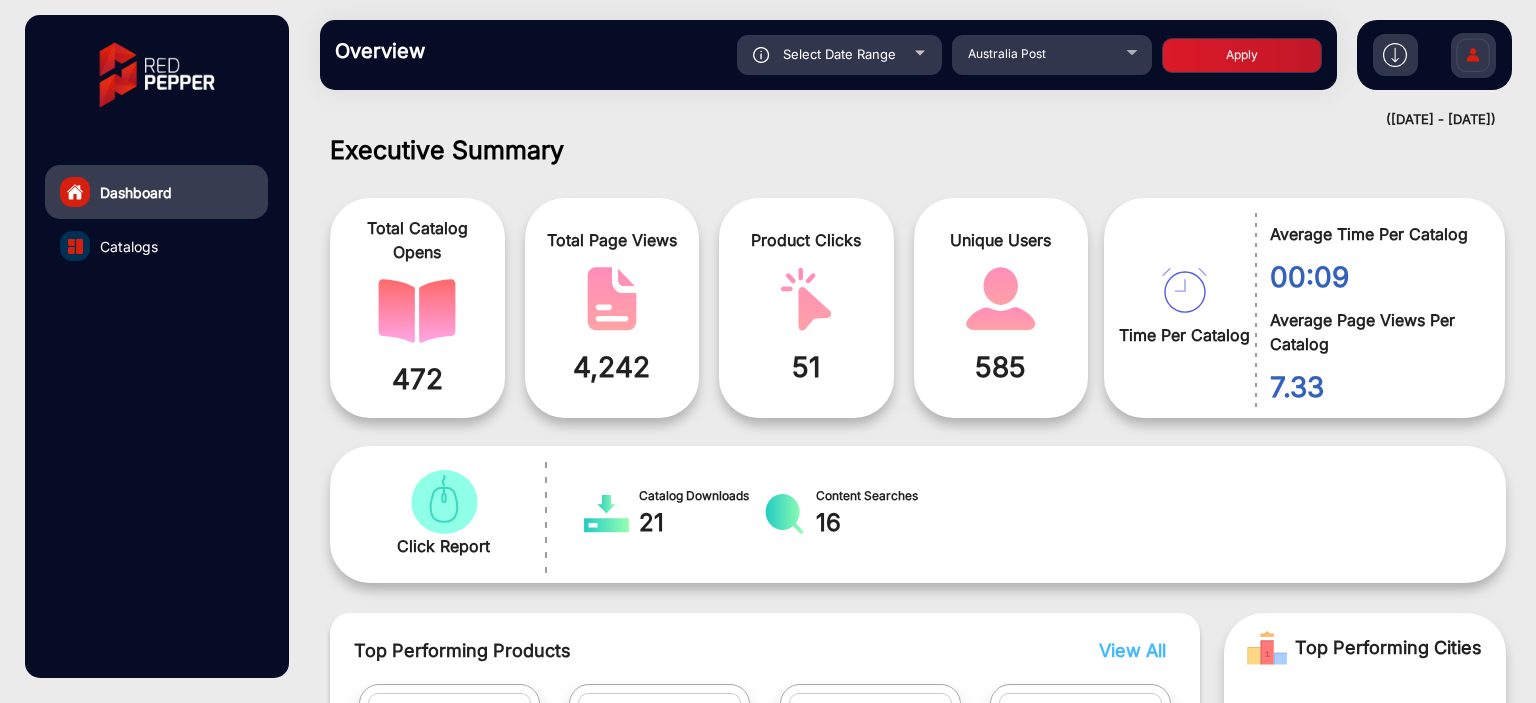 scroll, scrollTop: 415, scrollLeft: 0, axis: vertical 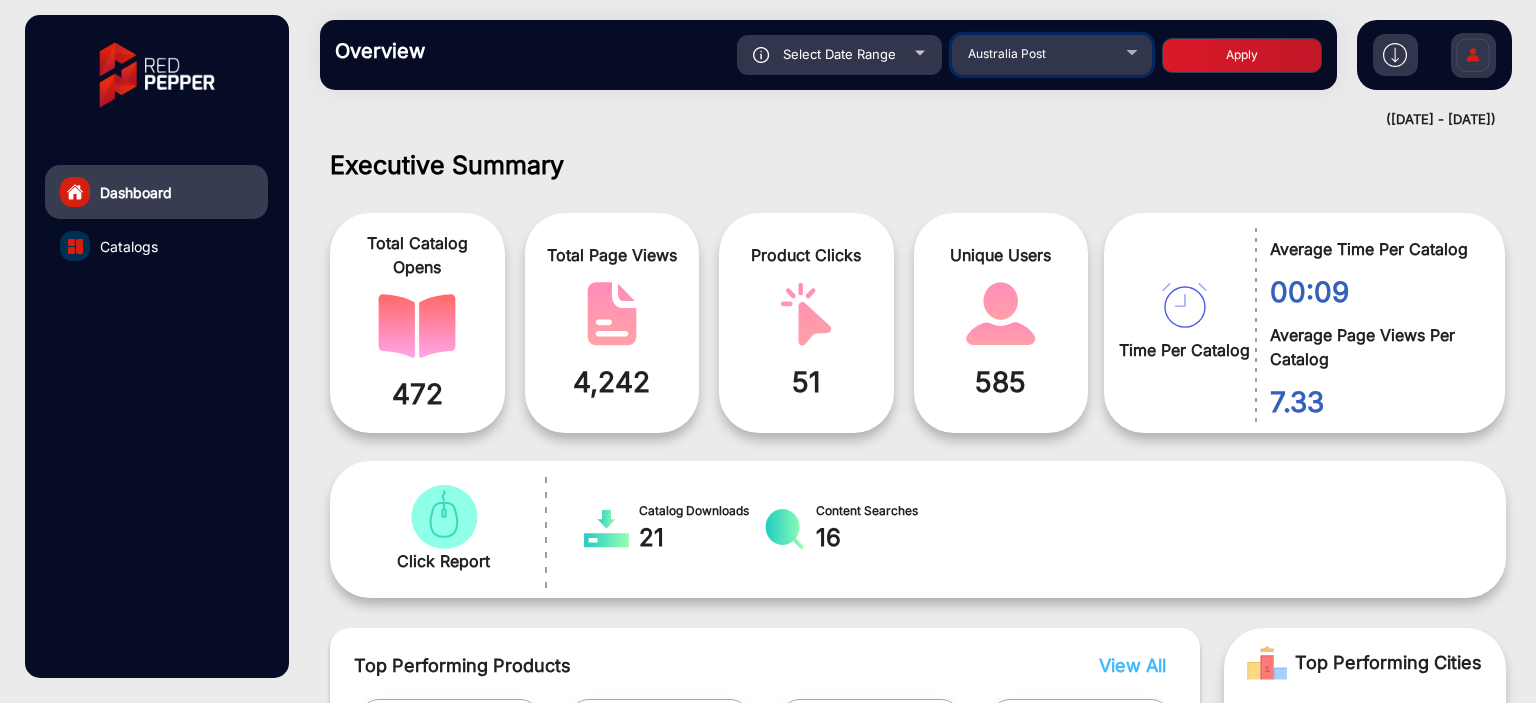 click on "Australia Post" at bounding box center [1052, 52] 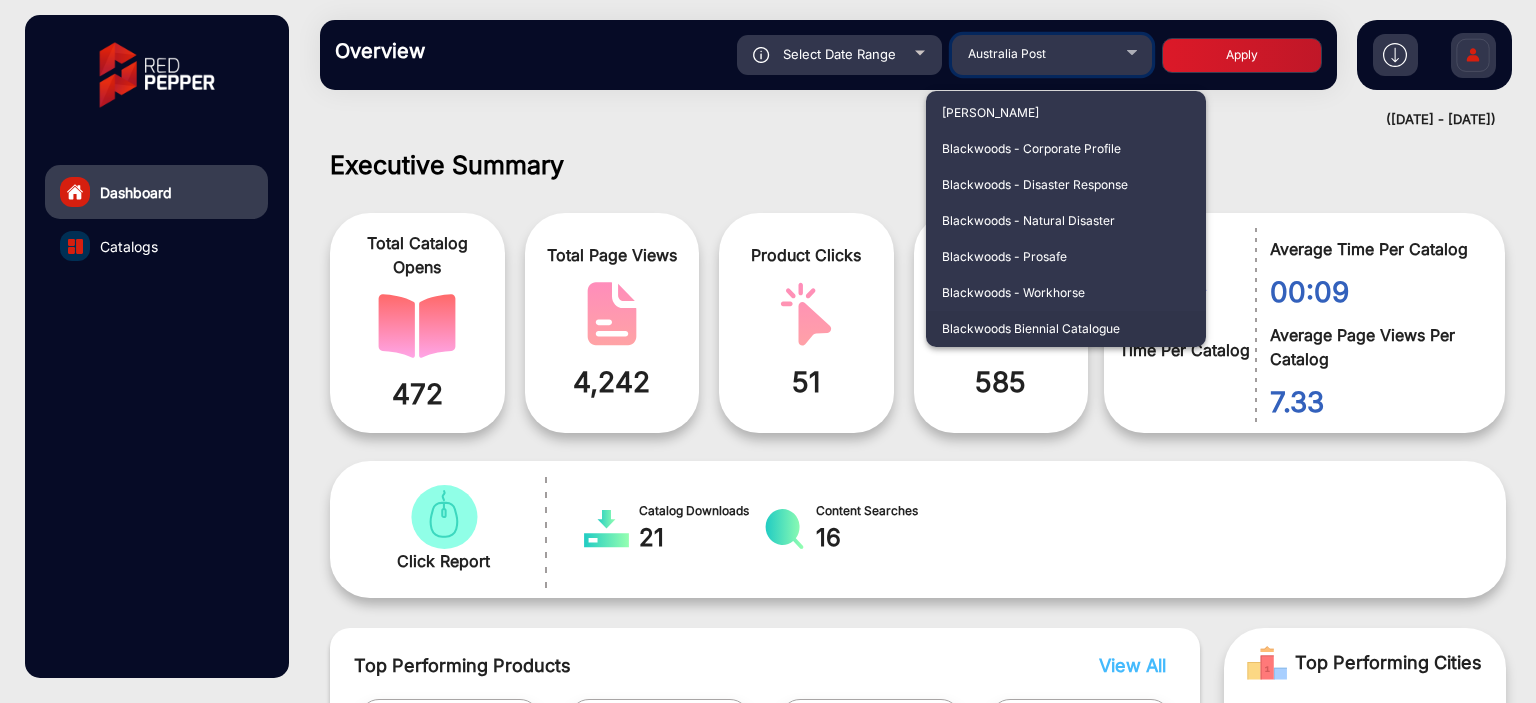 scroll, scrollTop: 536, scrollLeft: 0, axis: vertical 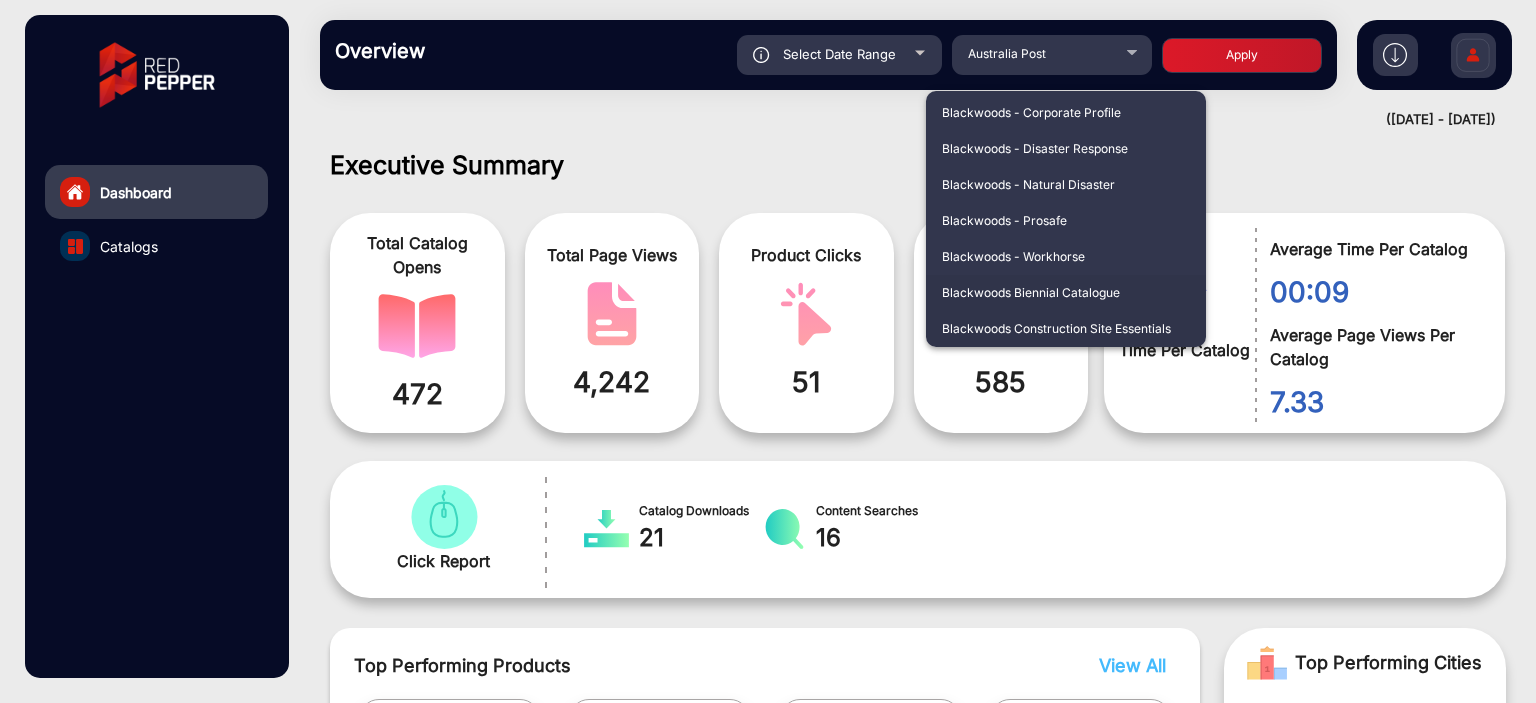 click on "Blackwoods Biennial Catalogue" at bounding box center [1066, 293] 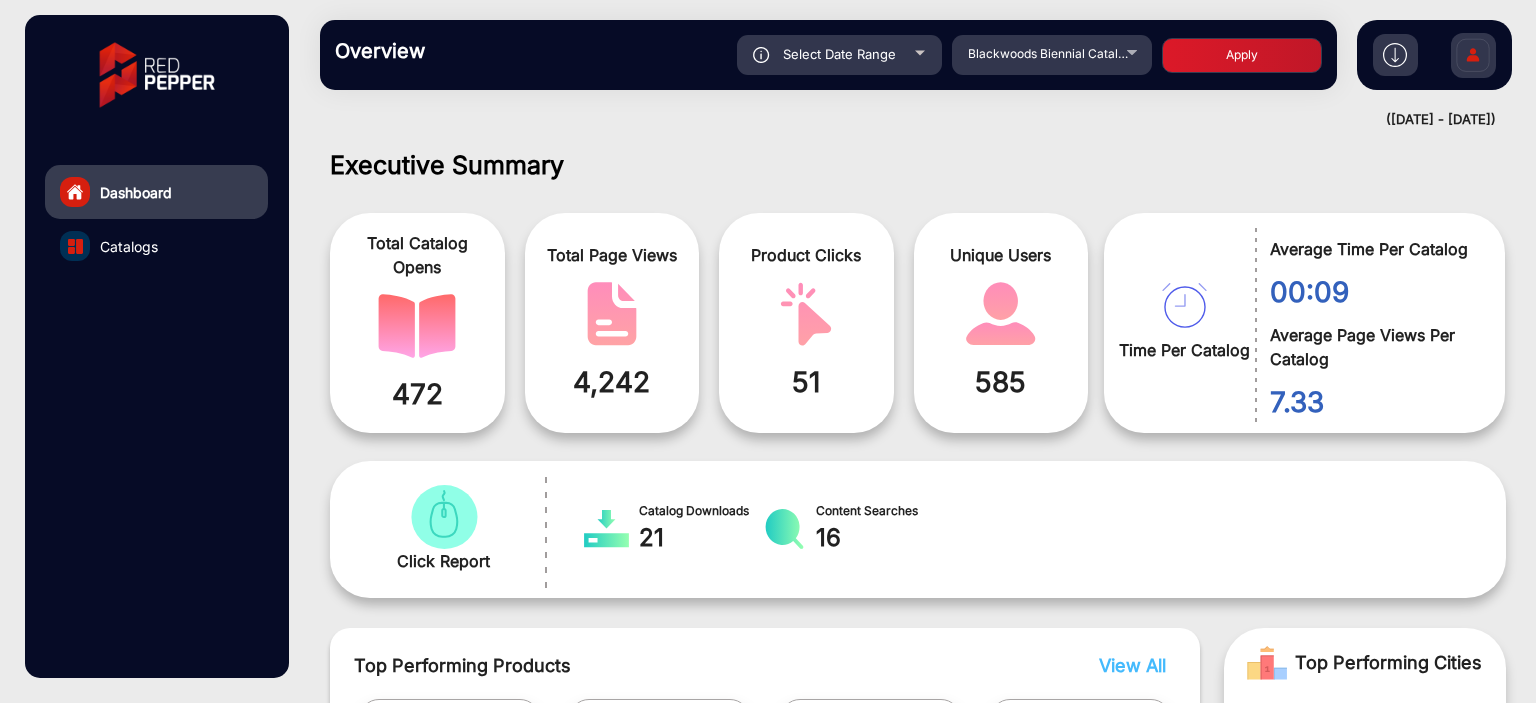 click on "Apply" 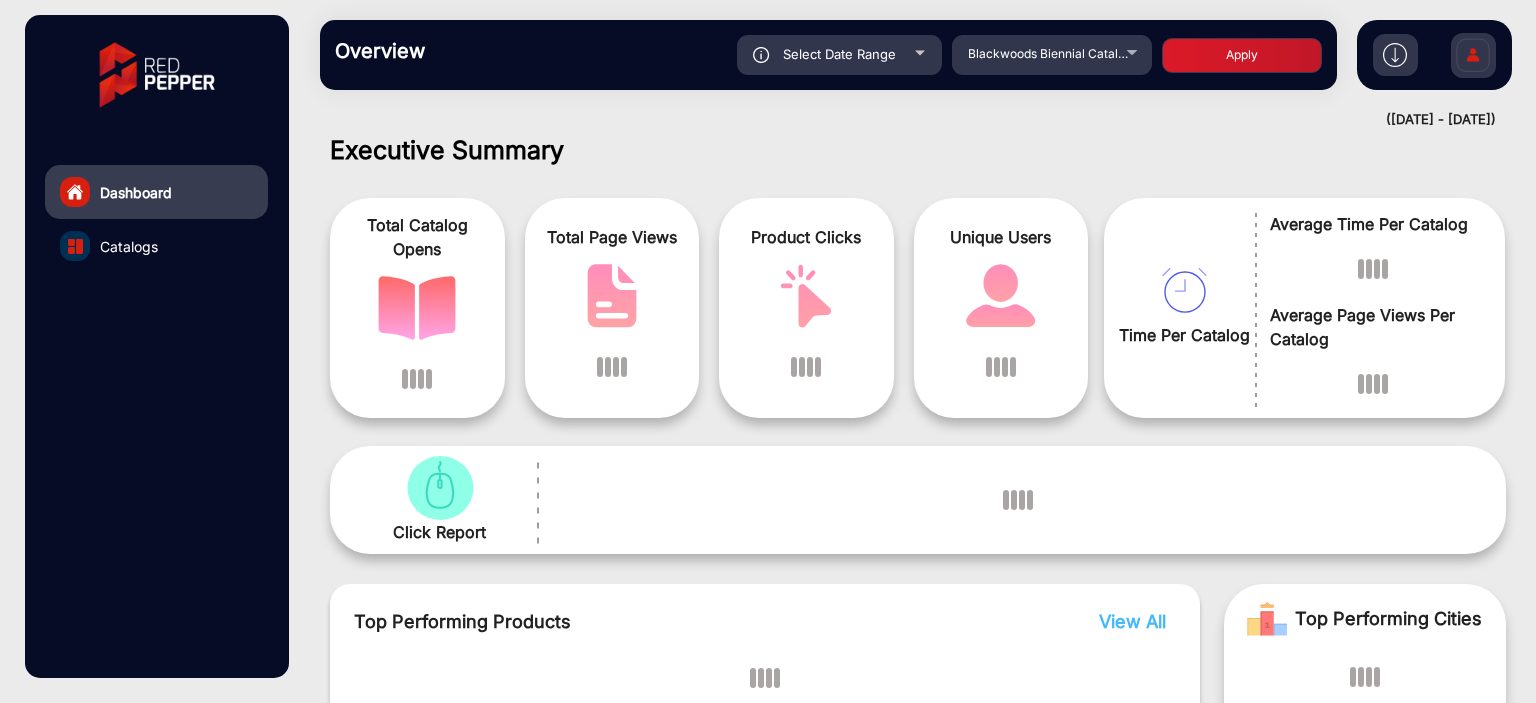 click on "Apply" 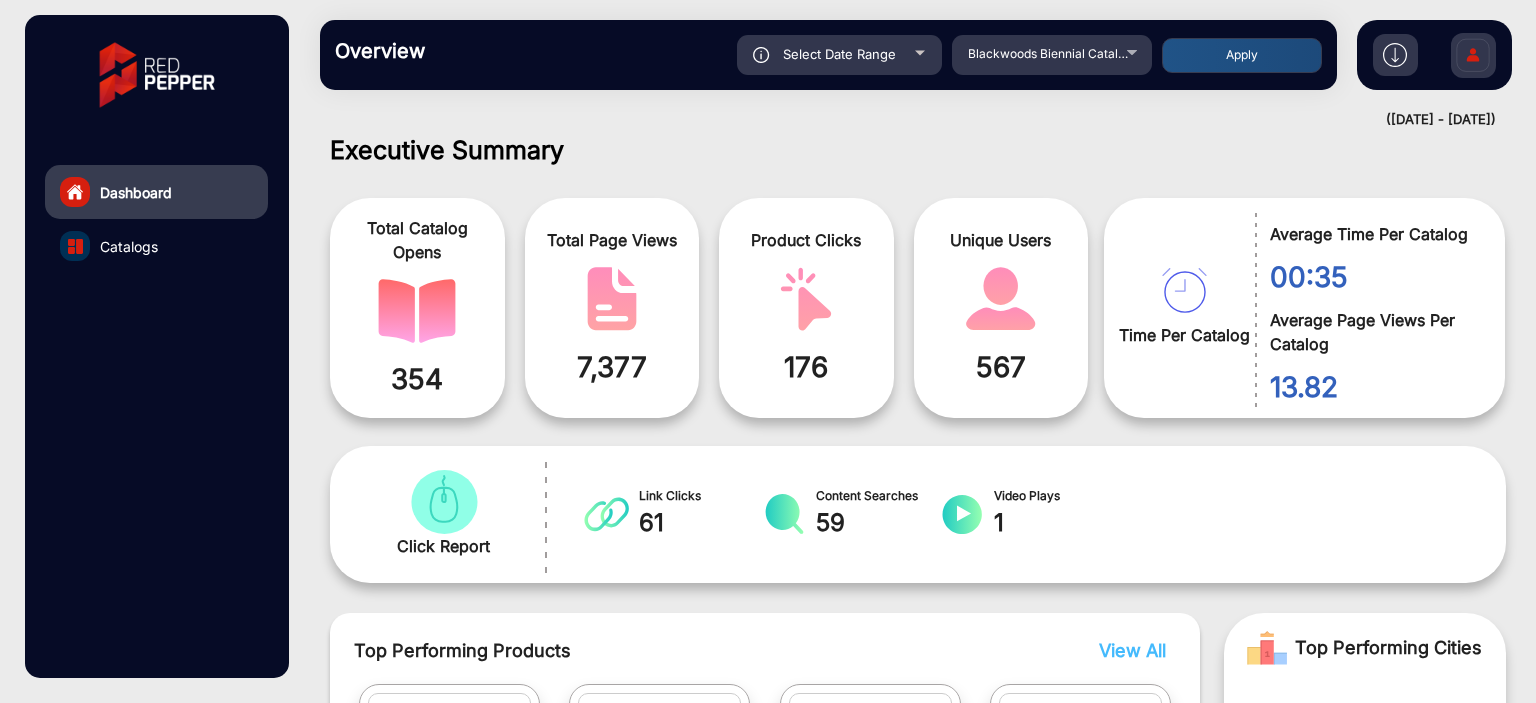 scroll, scrollTop: 548, scrollLeft: 0, axis: vertical 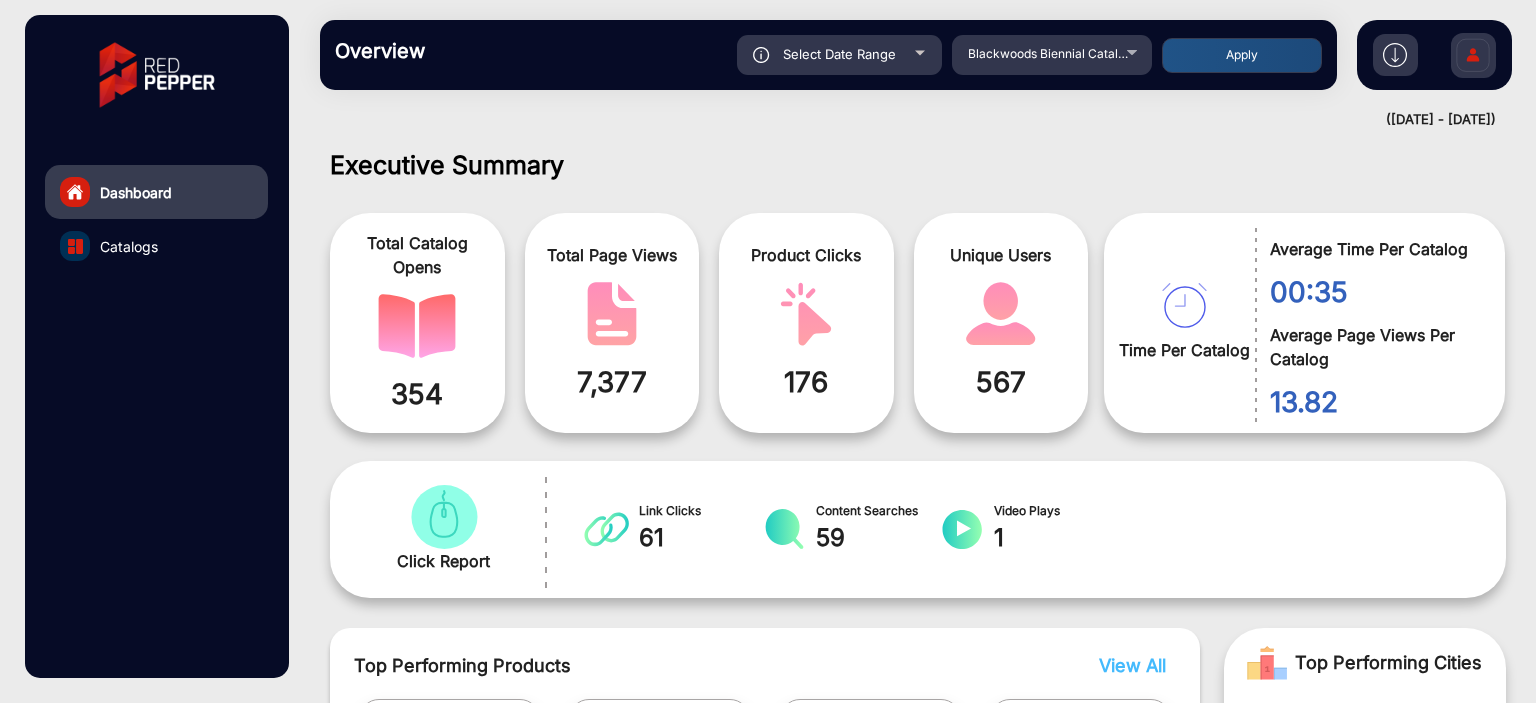drag, startPoint x: 827, startPoint y: 384, endPoint x: 852, endPoint y: 390, distance: 25.70992 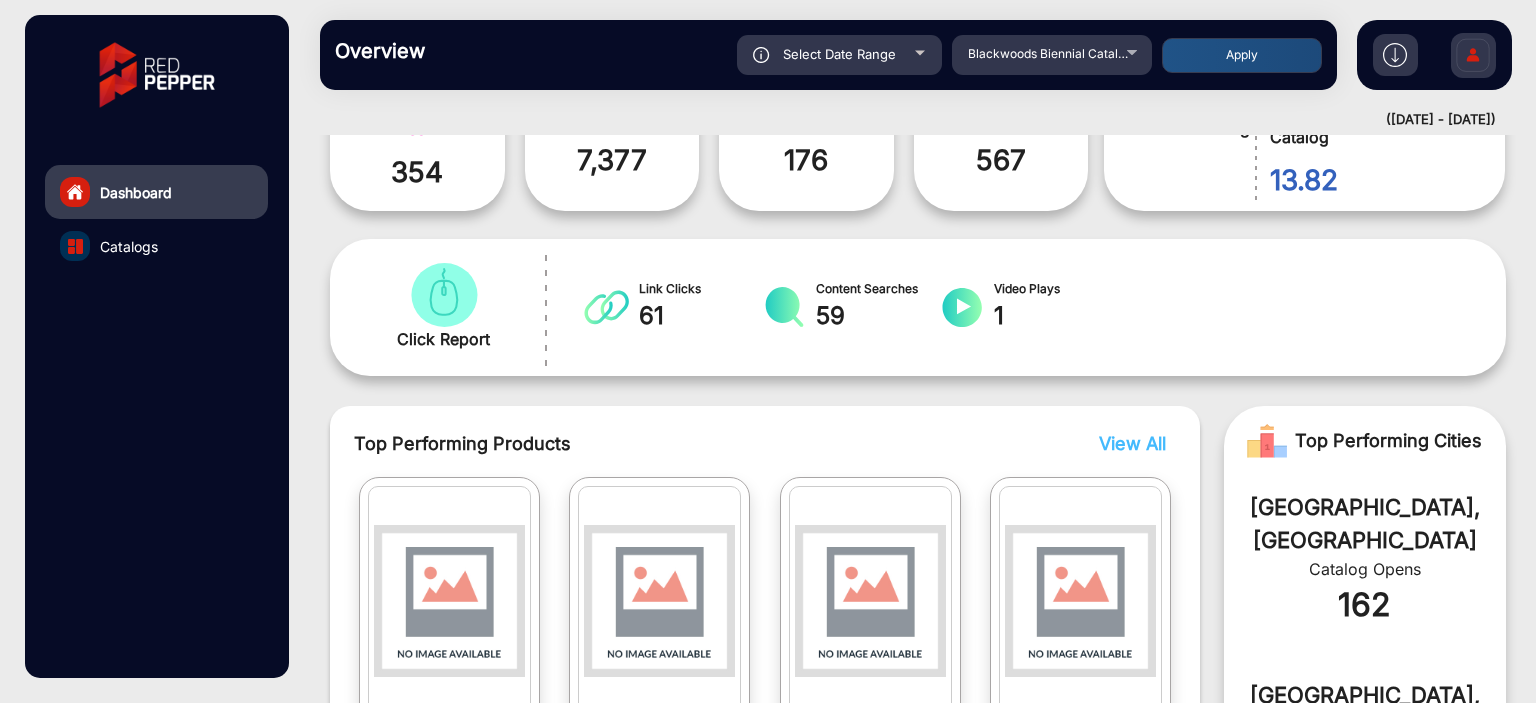 scroll, scrollTop: 400, scrollLeft: 0, axis: vertical 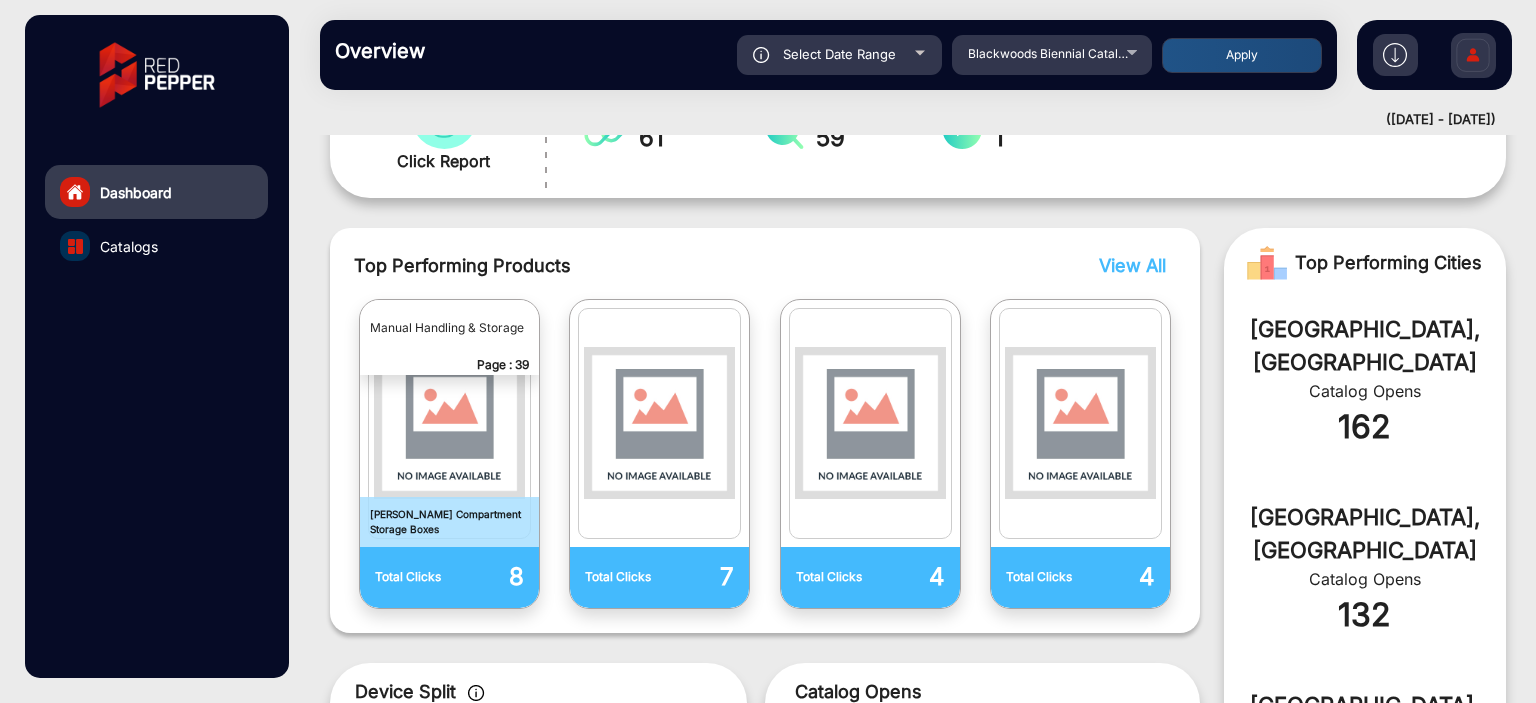 click on "[PERSON_NAME] Compartment Storage Boxes" at bounding box center [449, 522] 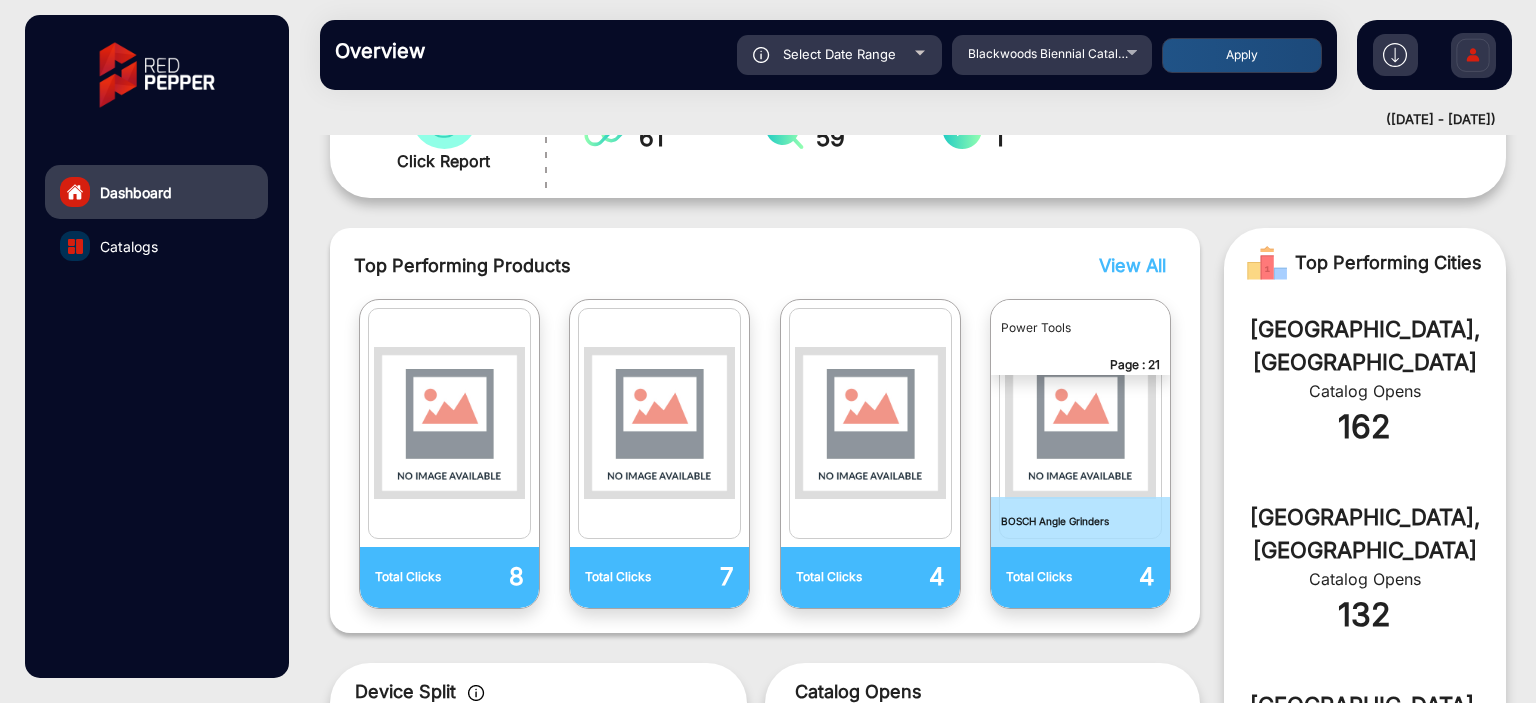 click on "View All" at bounding box center (1132, 265) 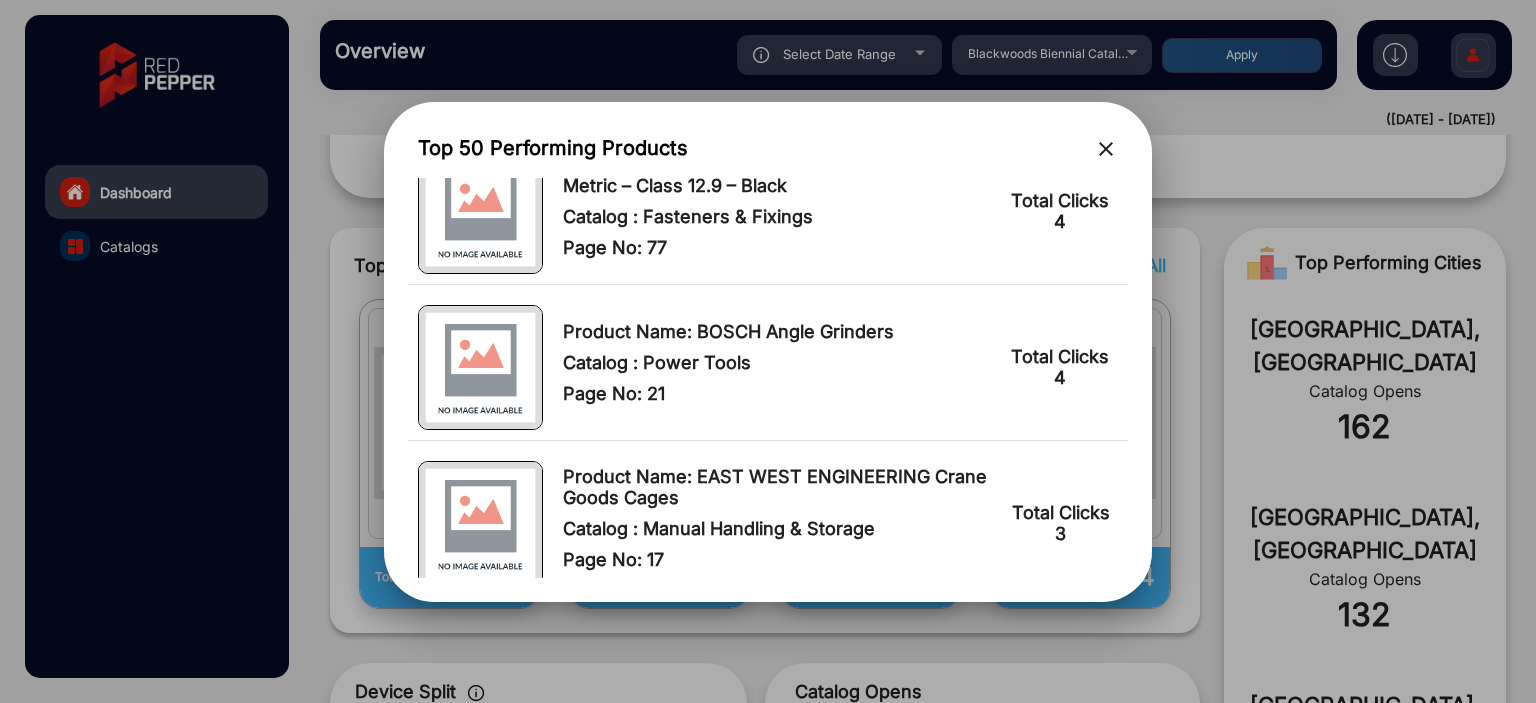 scroll, scrollTop: 400, scrollLeft: 0, axis: vertical 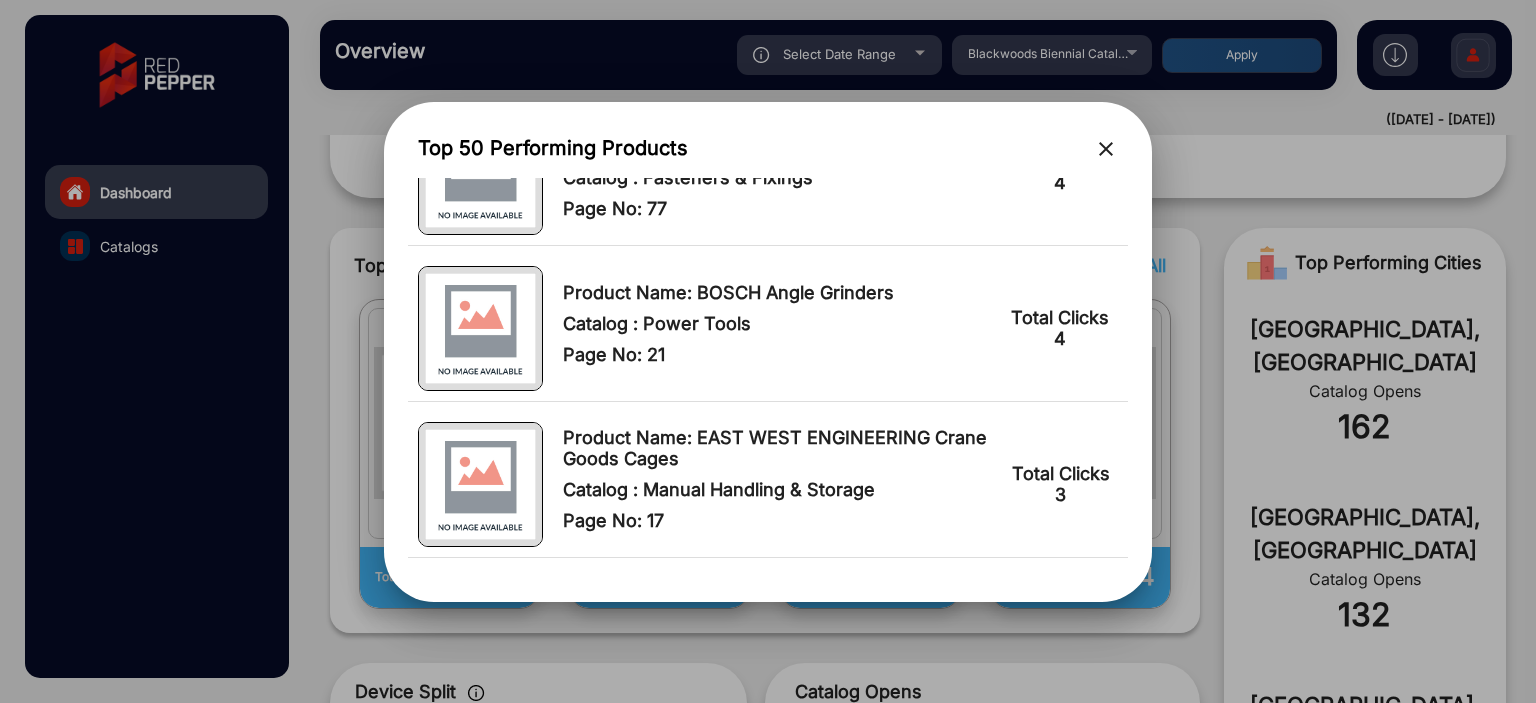 drag, startPoint x: 694, startPoint y: 285, endPoint x: 933, endPoint y: 285, distance: 239 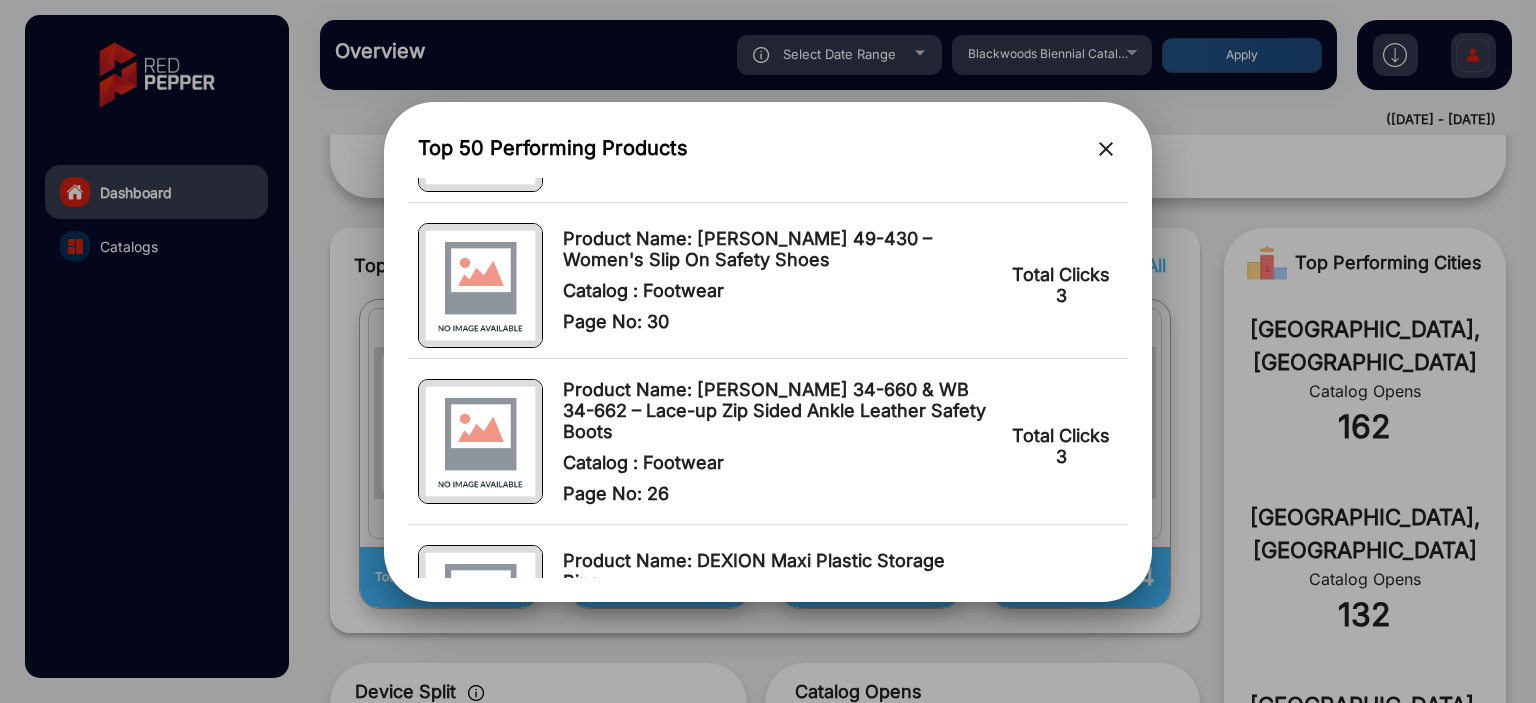scroll, scrollTop: 1066, scrollLeft: 0, axis: vertical 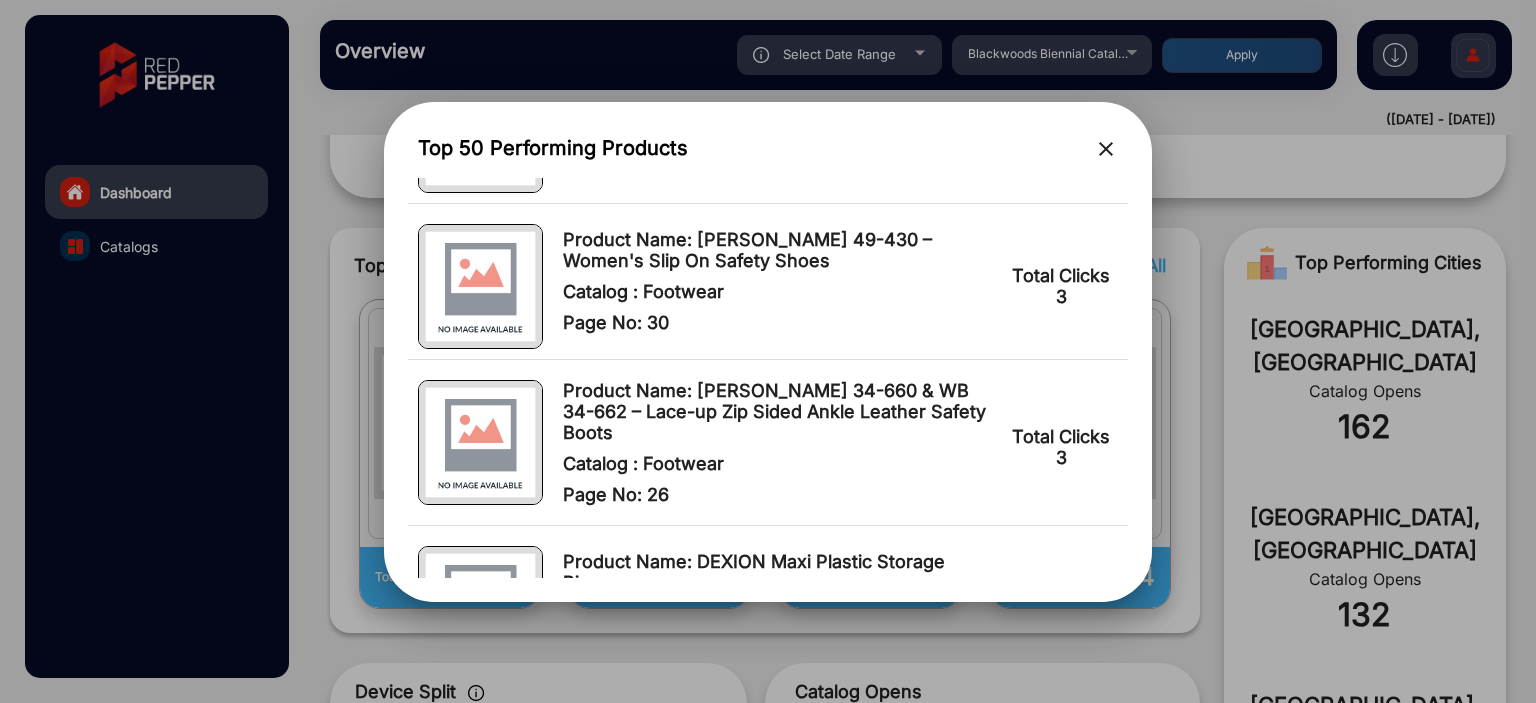 drag, startPoint x: 941, startPoint y: 387, endPoint x: 968, endPoint y: 386, distance: 27.018513 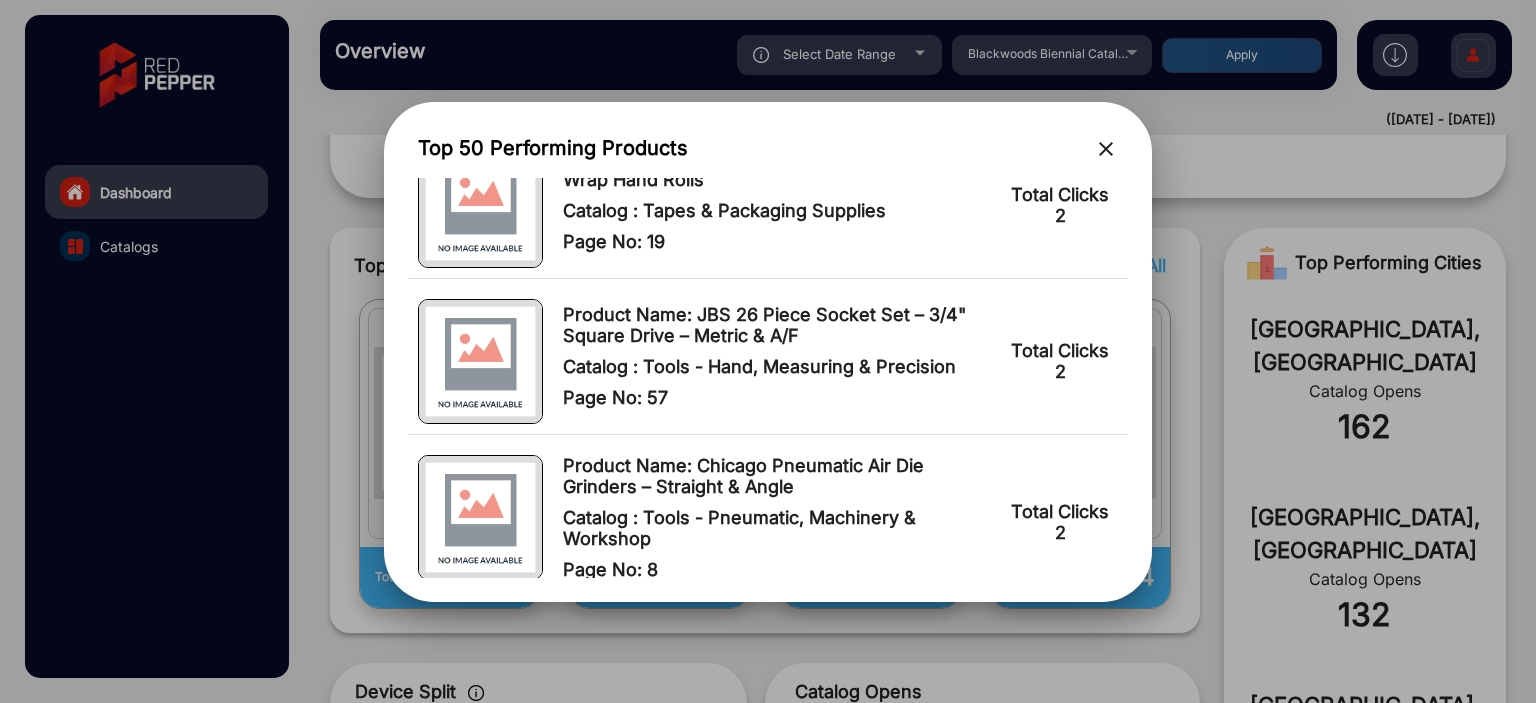 scroll, scrollTop: 3200, scrollLeft: 0, axis: vertical 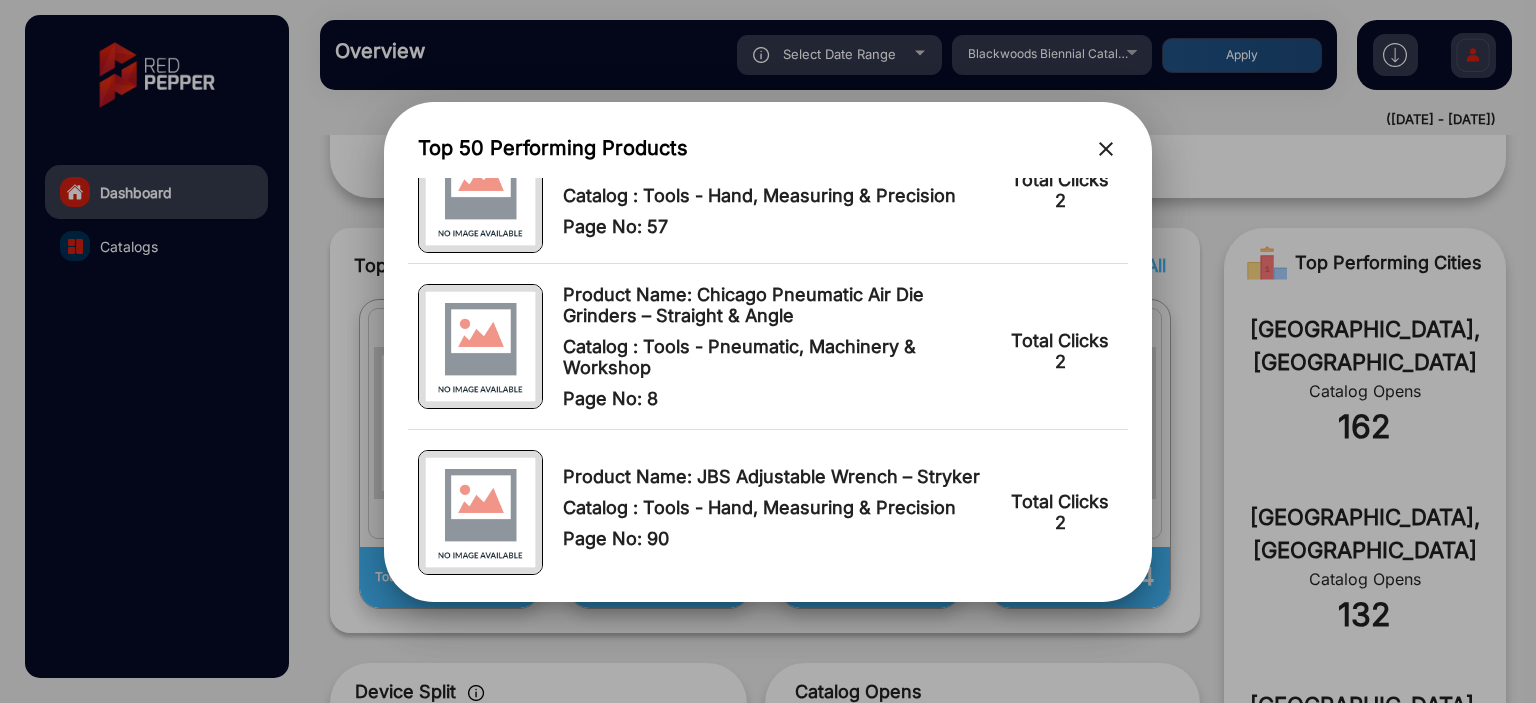 click on "close" at bounding box center [1106, 149] 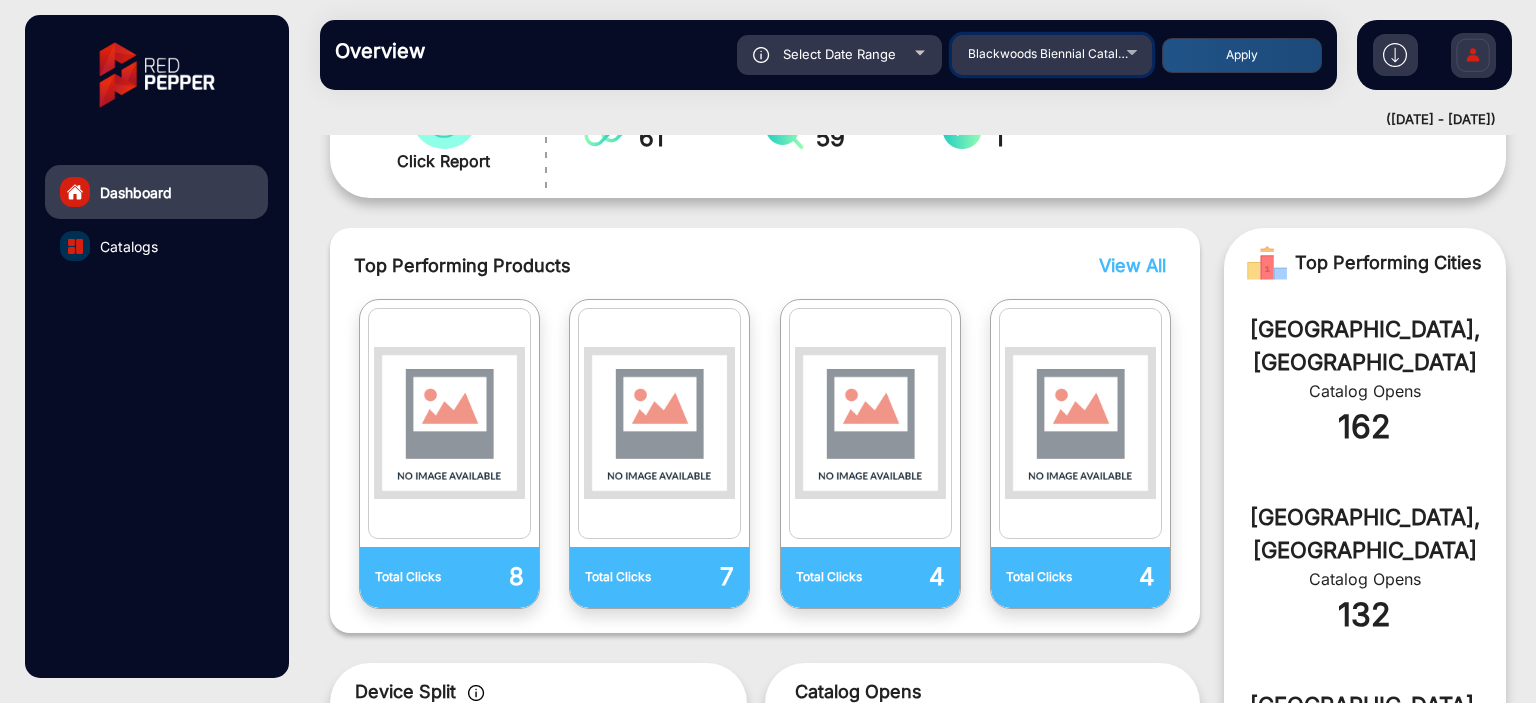 click on "Blackwoods Biennial Catalogue" at bounding box center [1052, 55] 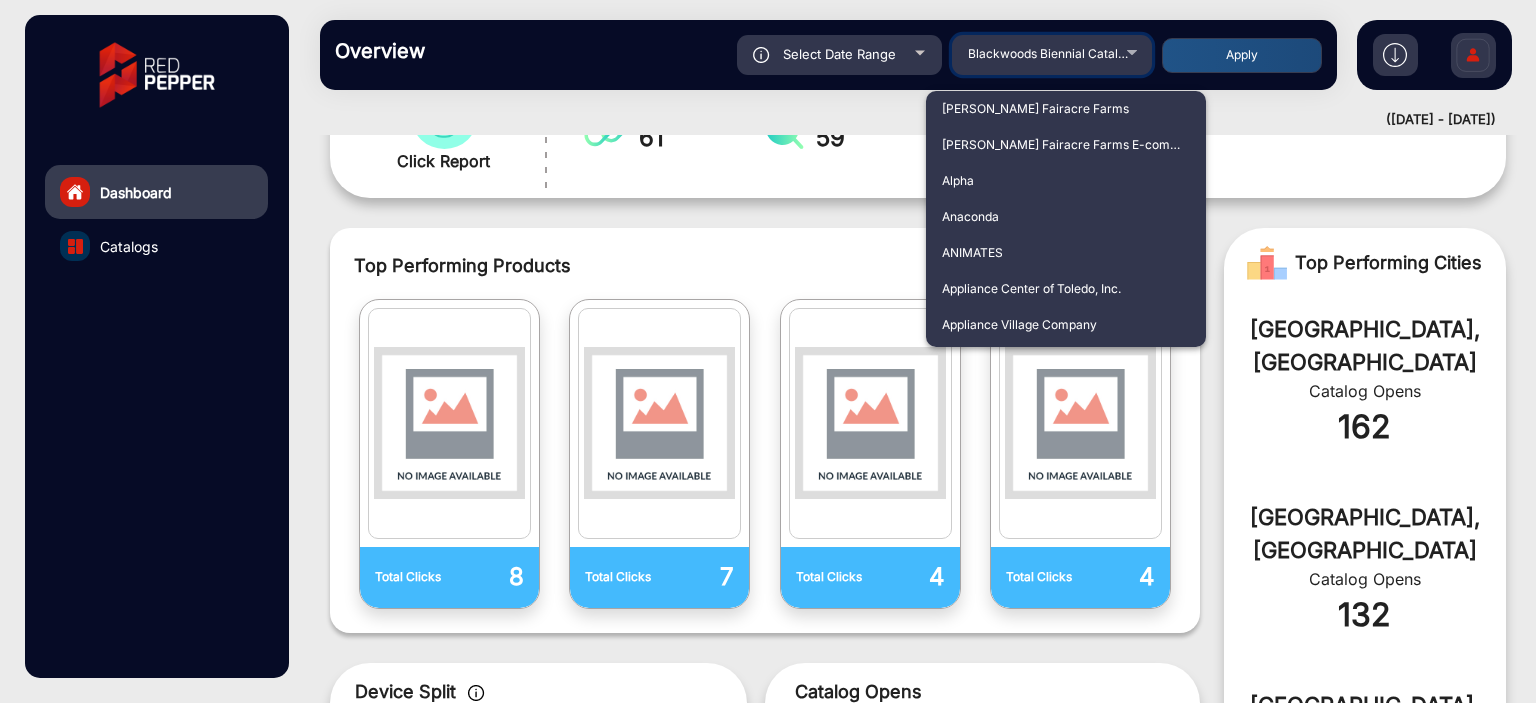 scroll, scrollTop: 4784, scrollLeft: 0, axis: vertical 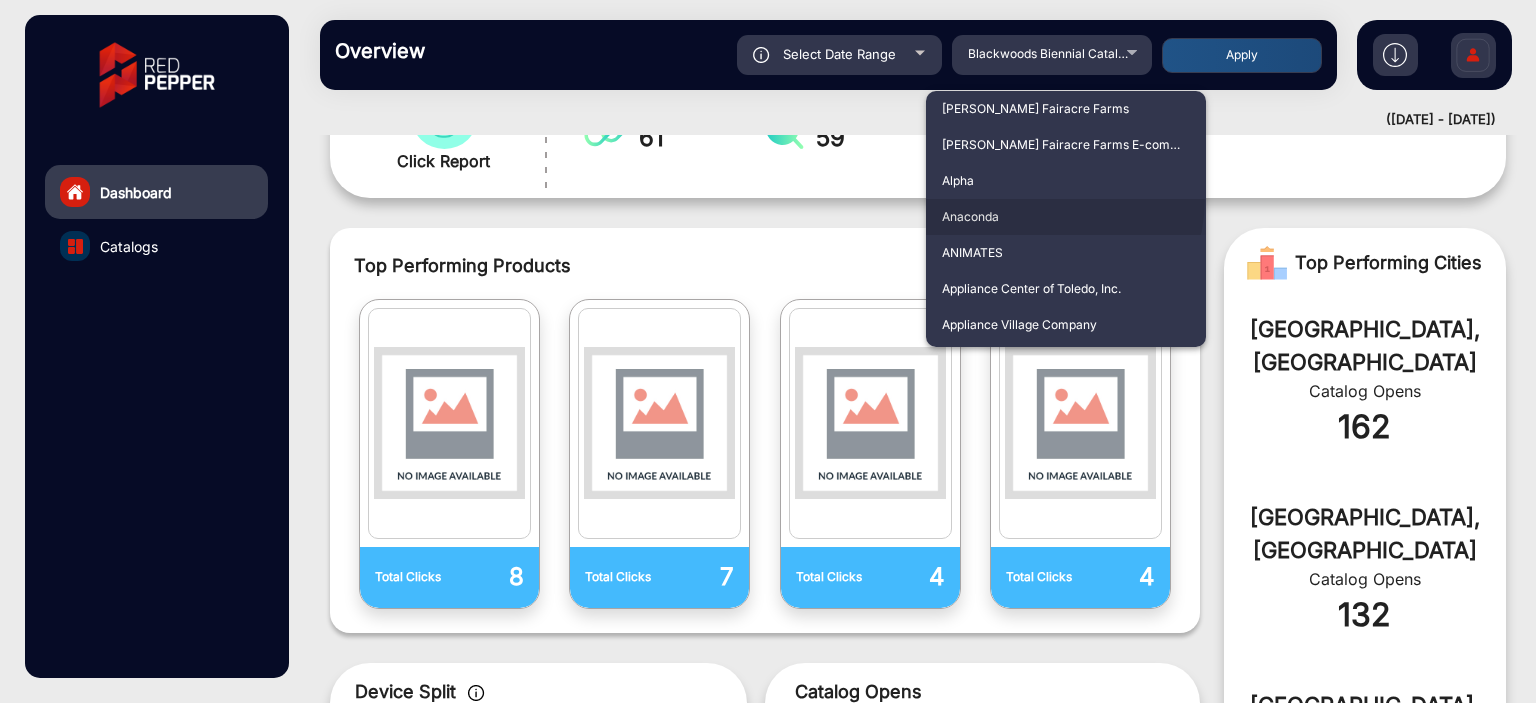click on "Anaconda" at bounding box center [1066, 217] 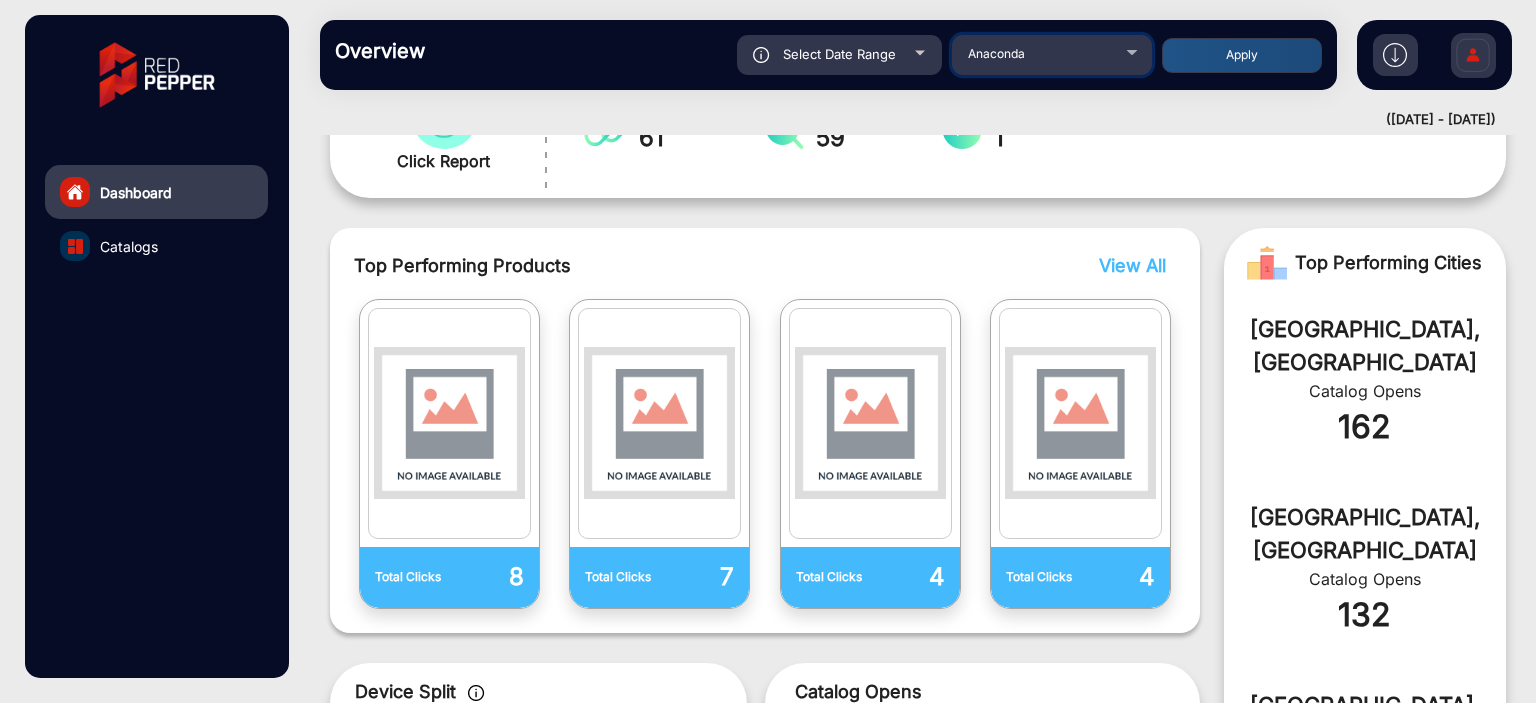 click on "Anaconda" at bounding box center [1052, 52] 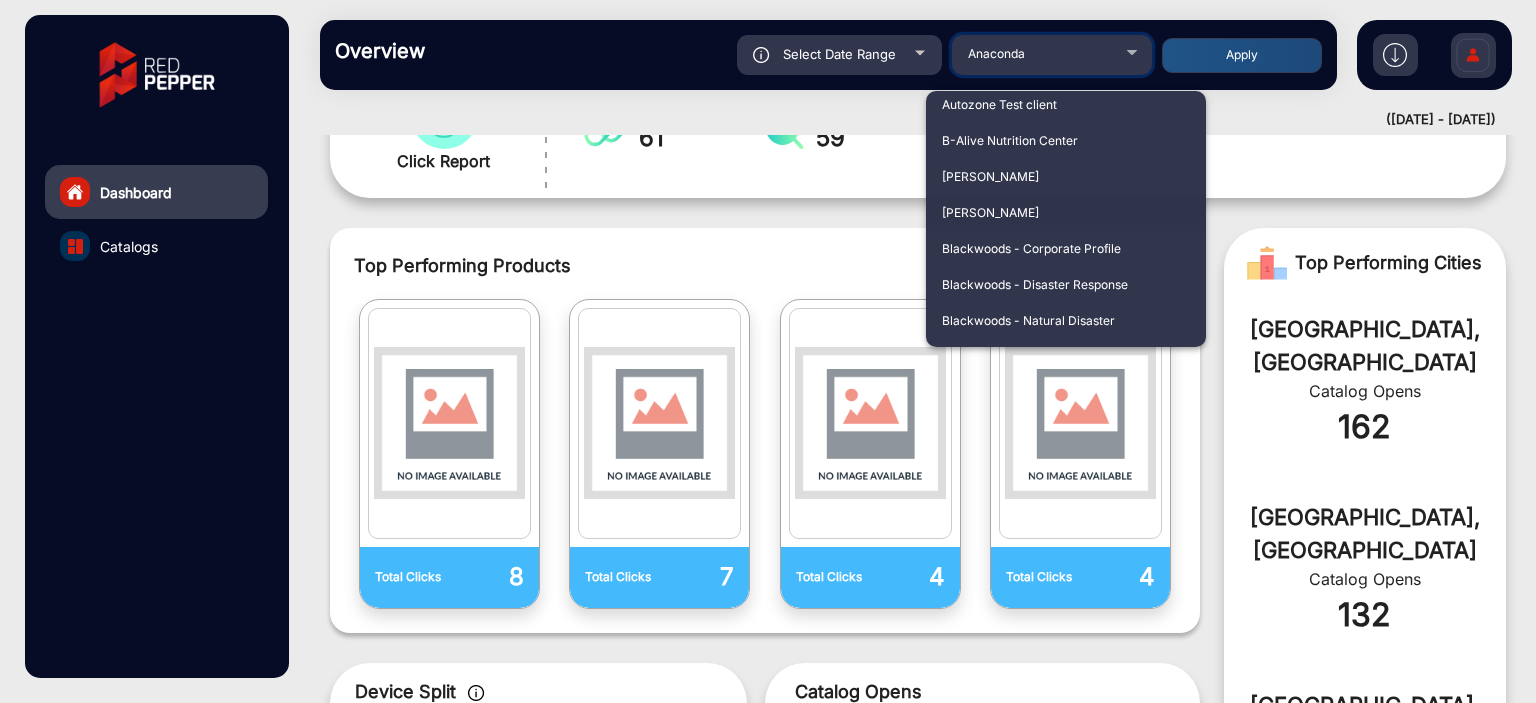 scroll, scrollTop: 266, scrollLeft: 0, axis: vertical 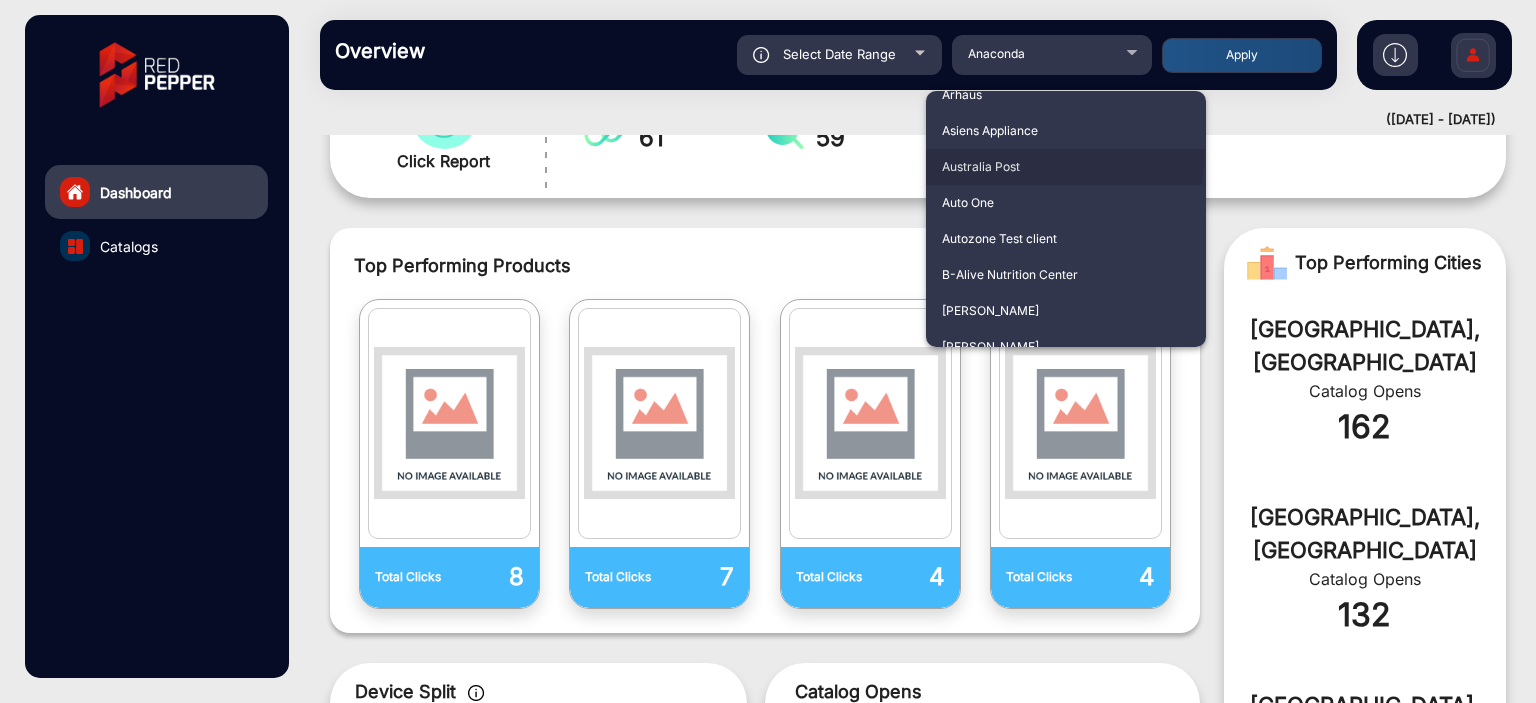 click on "Australia Post" at bounding box center [1066, 167] 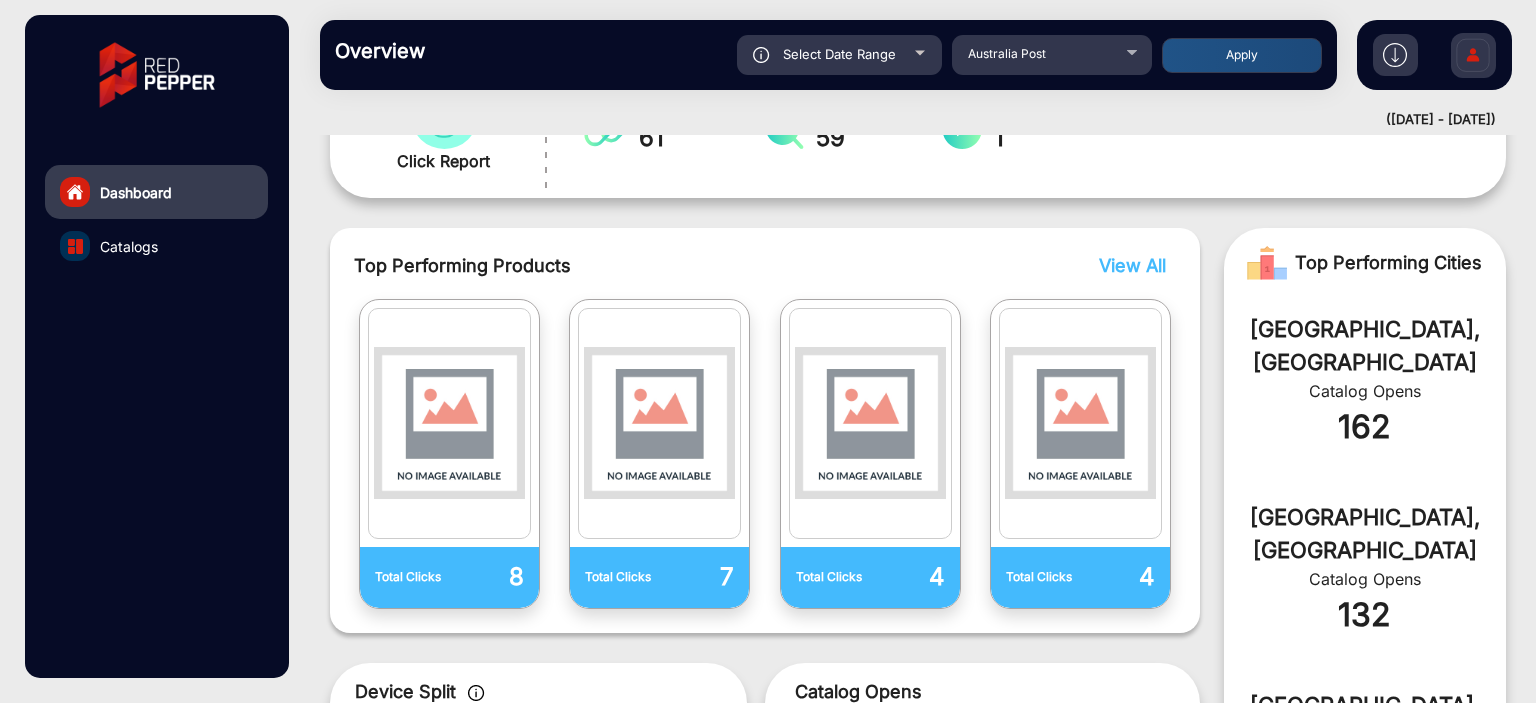 click on "Apply" 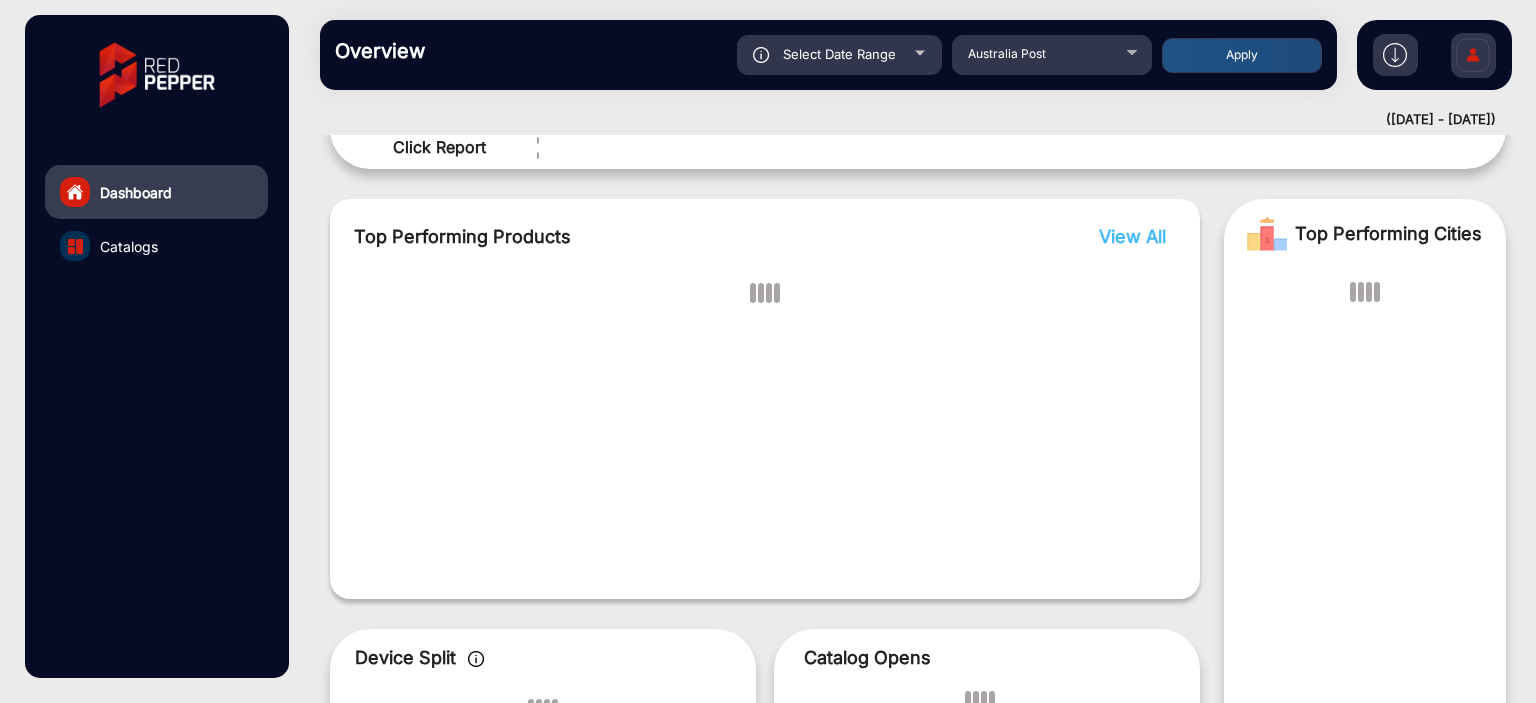 scroll, scrollTop: 15, scrollLeft: 0, axis: vertical 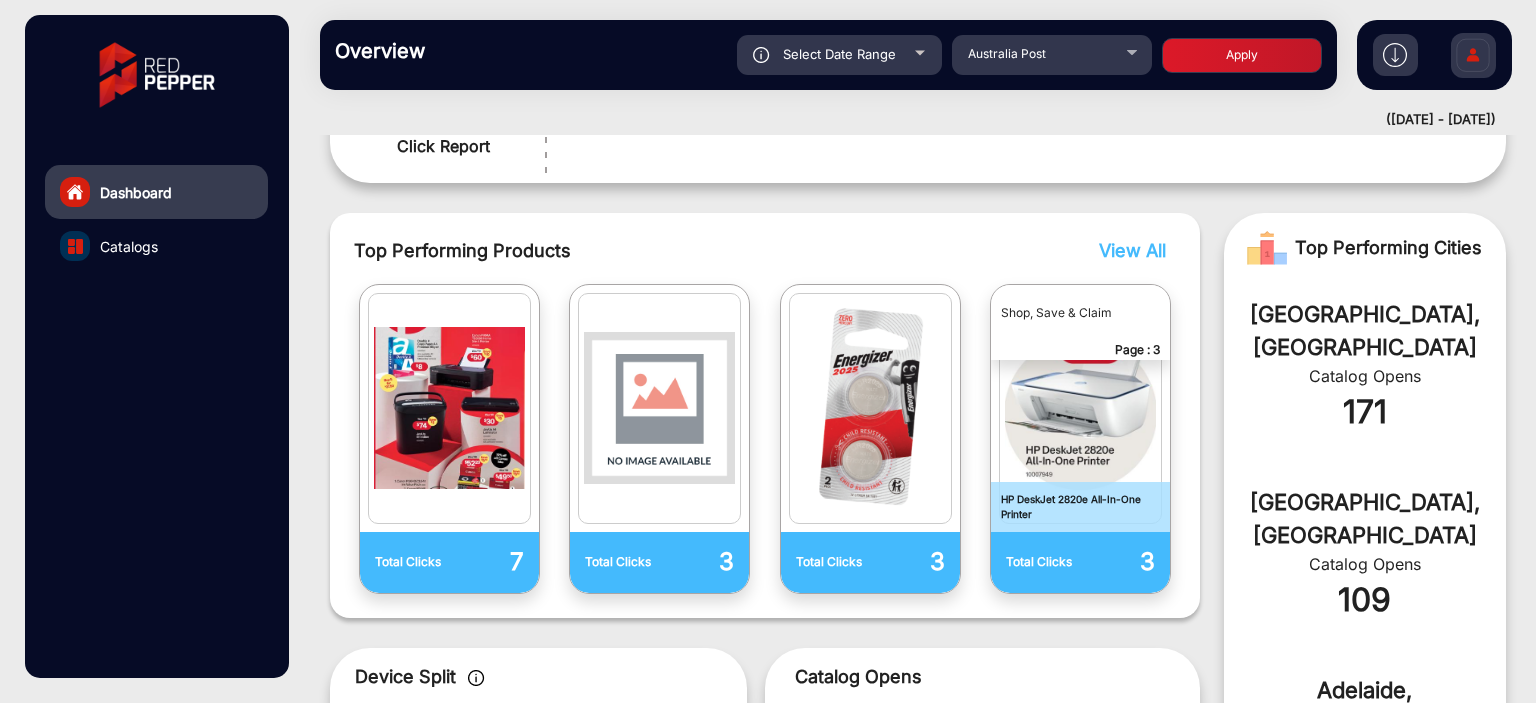 click on "View All" at bounding box center (1132, 250) 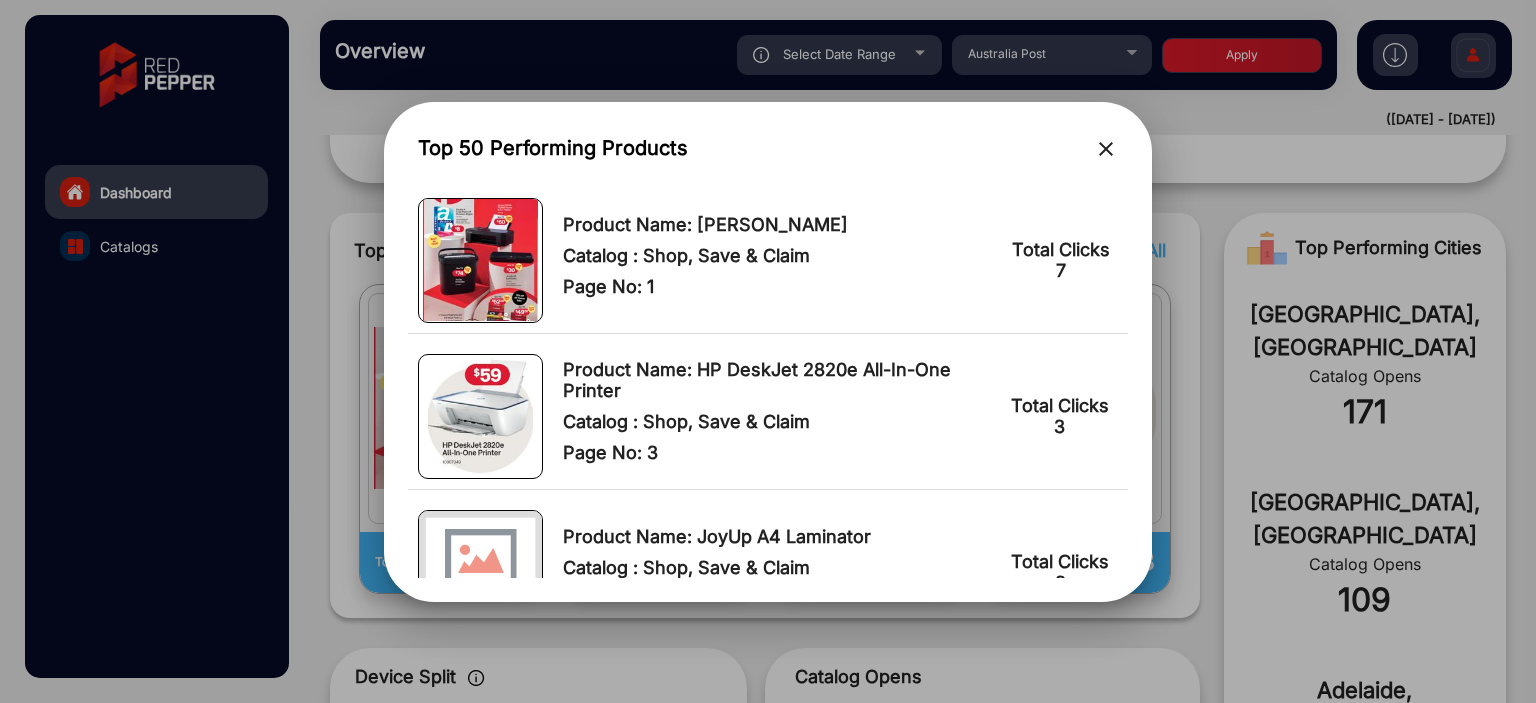 scroll, scrollTop: 133, scrollLeft: 0, axis: vertical 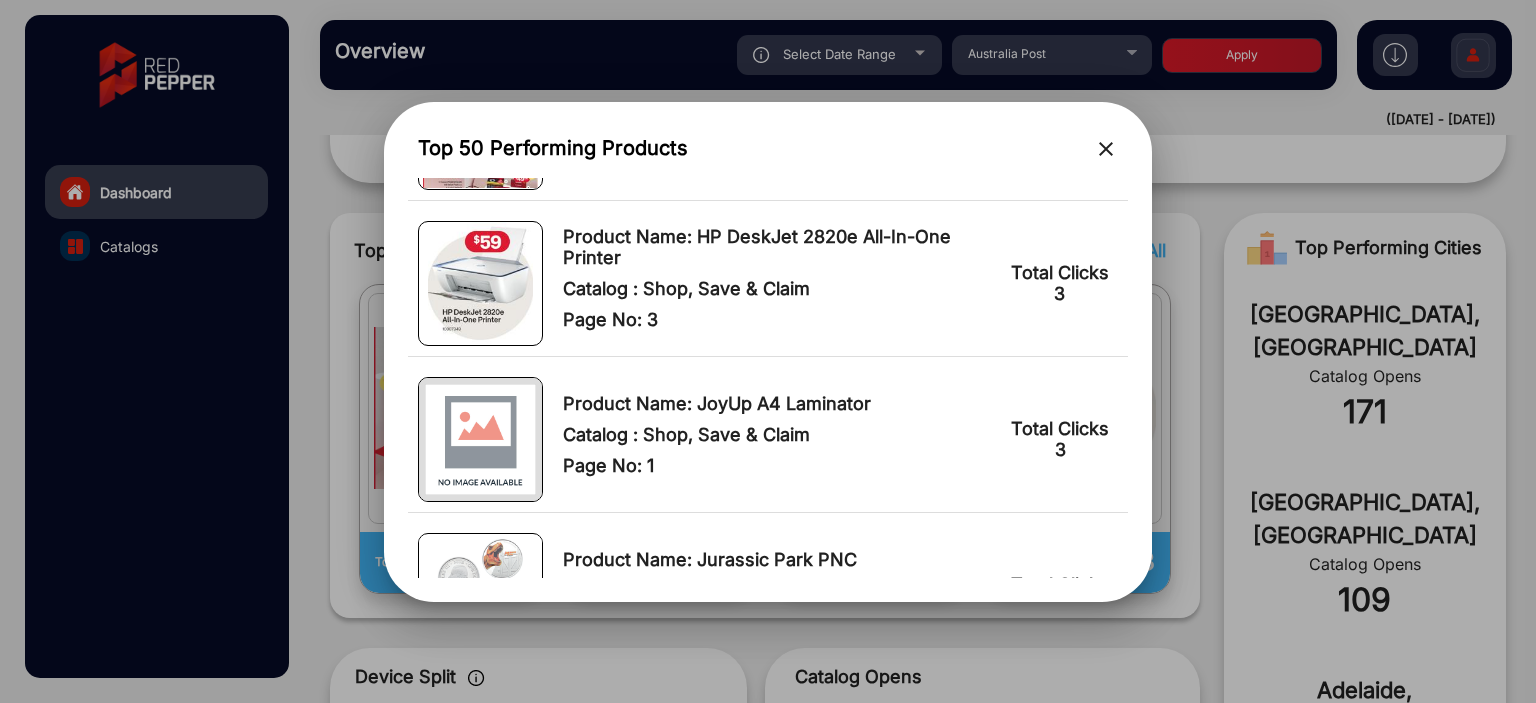 drag, startPoint x: 639, startPoint y: 434, endPoint x: 674, endPoint y: 426, distance: 35.902645 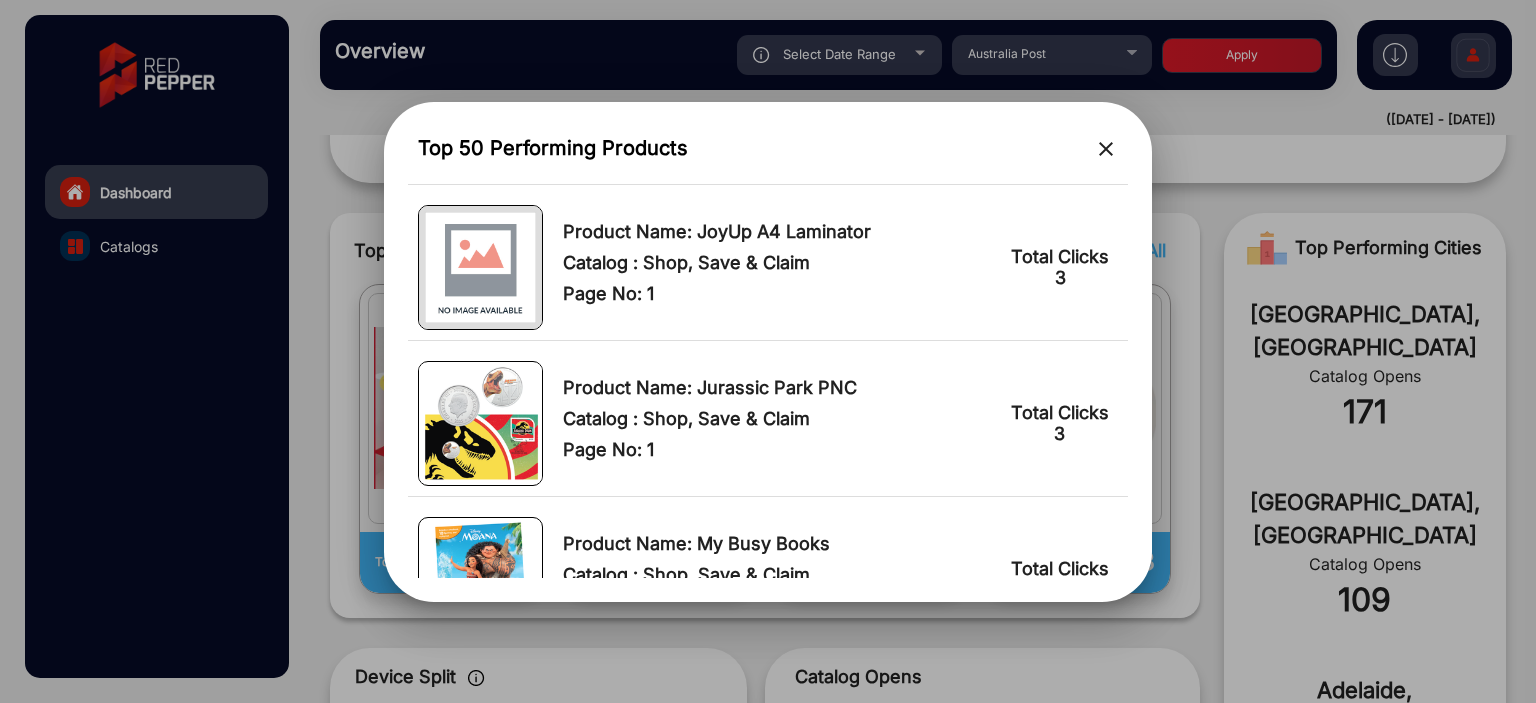 scroll, scrollTop: 344, scrollLeft: 0, axis: vertical 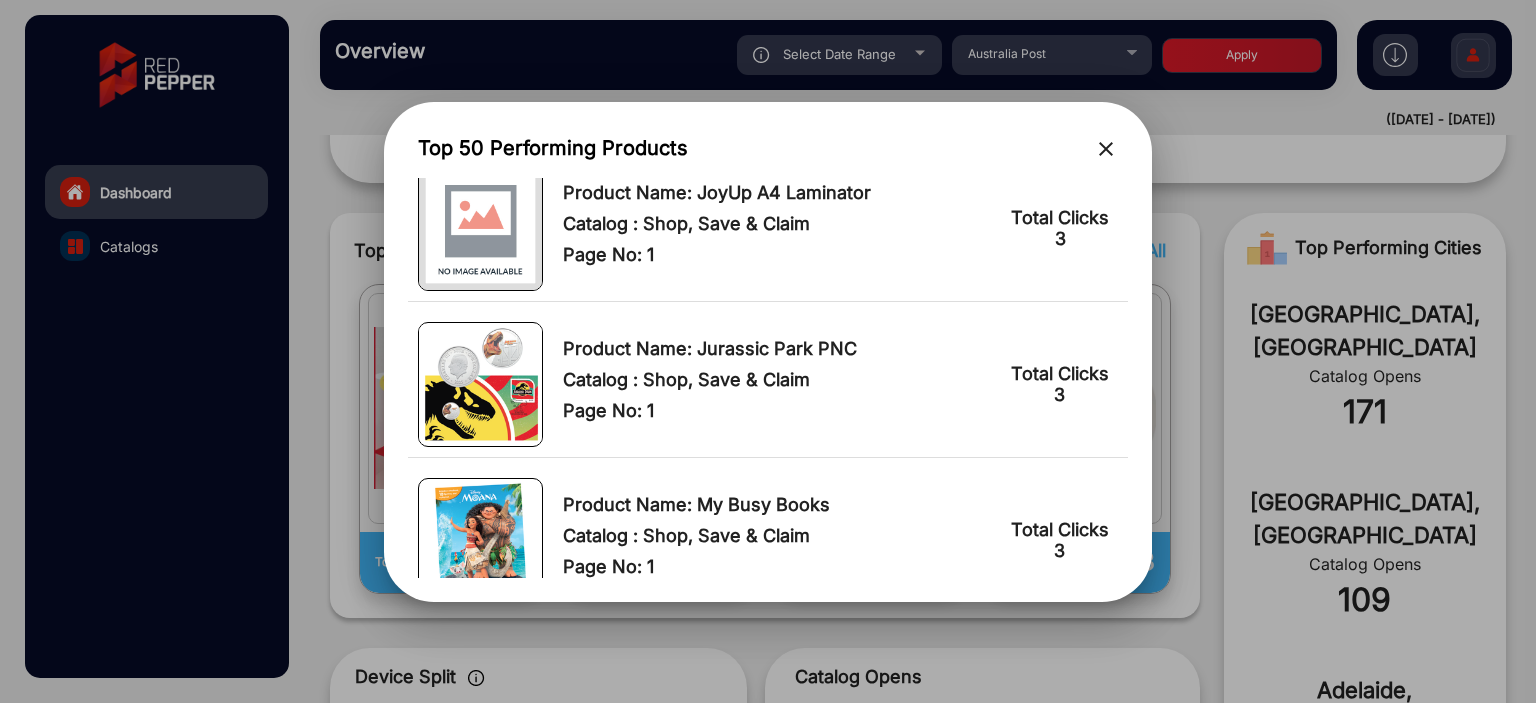 click at bounding box center [768, 351] 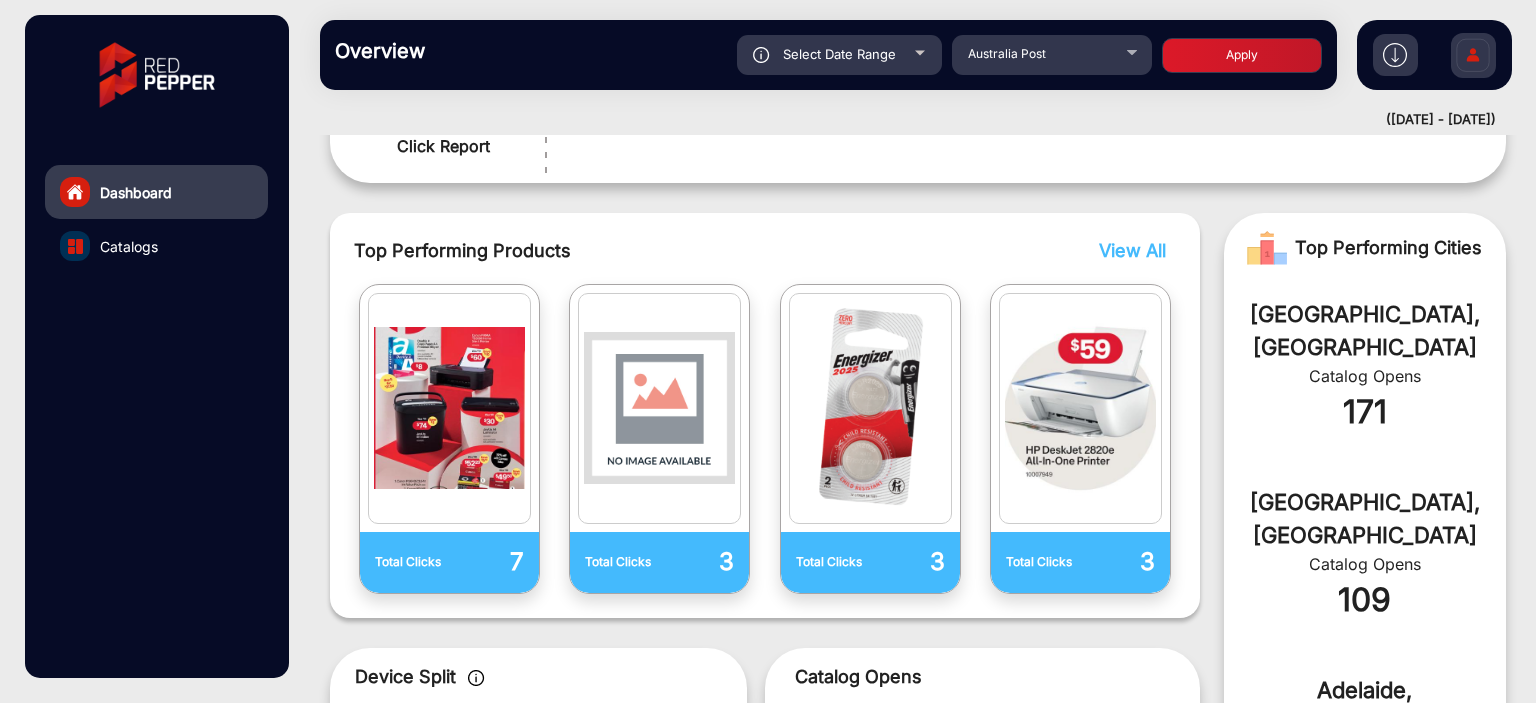 click on "Catalogs" 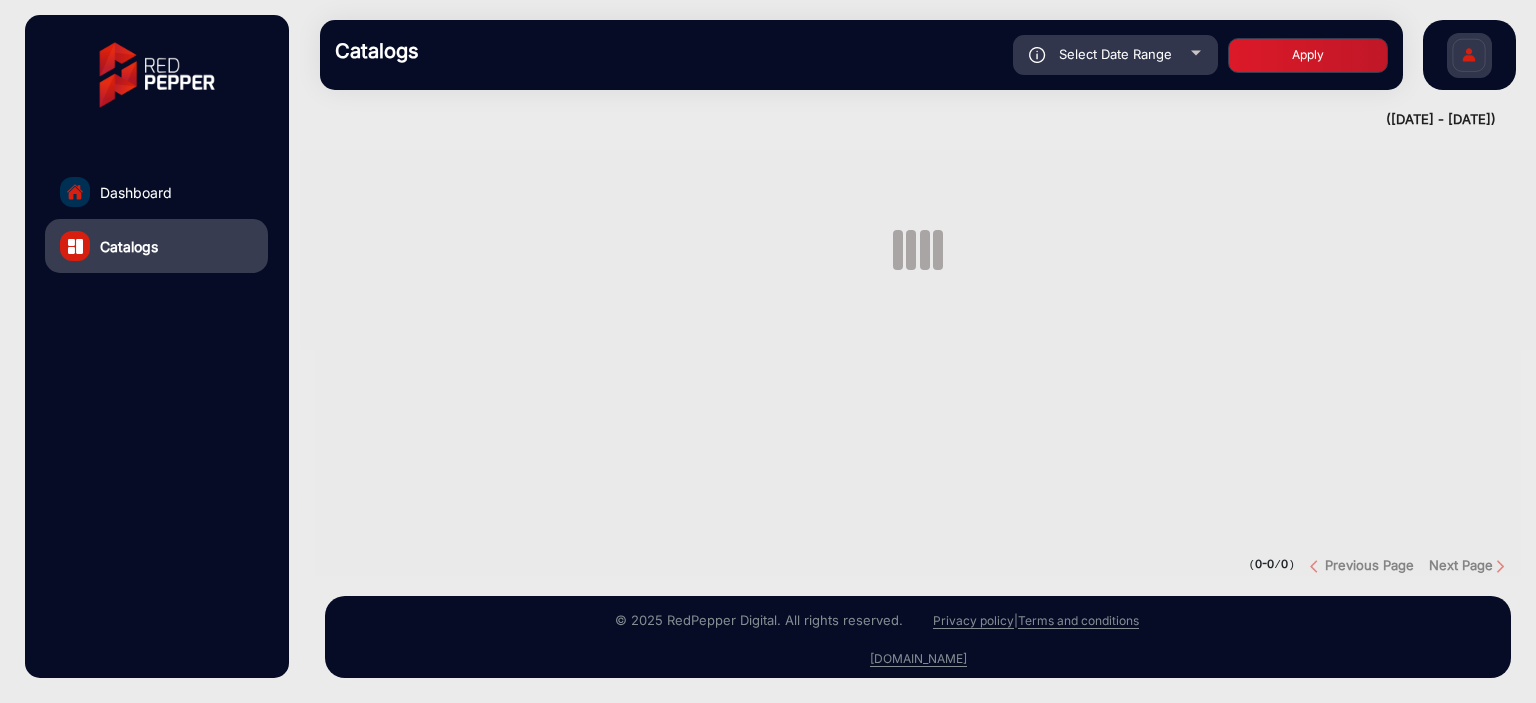 scroll, scrollTop: 0, scrollLeft: 0, axis: both 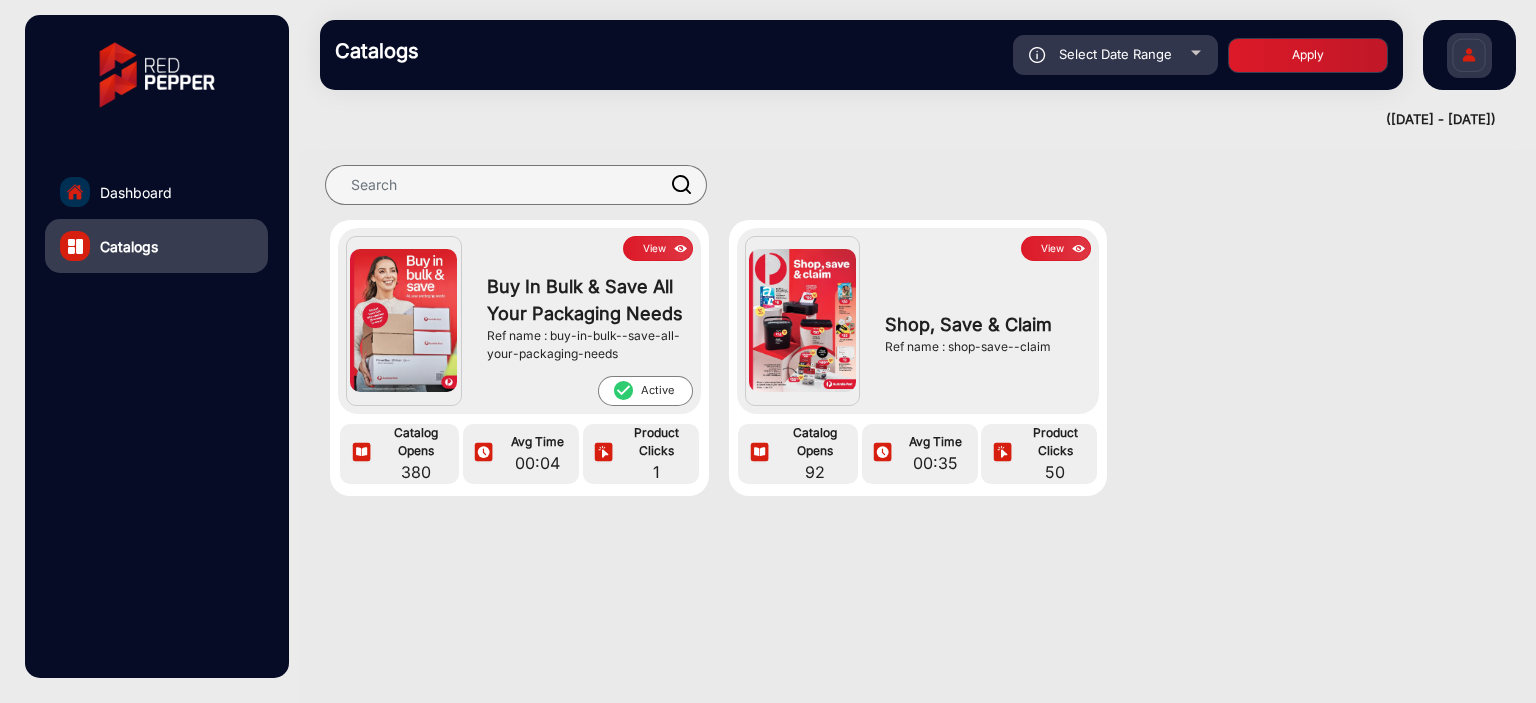 click 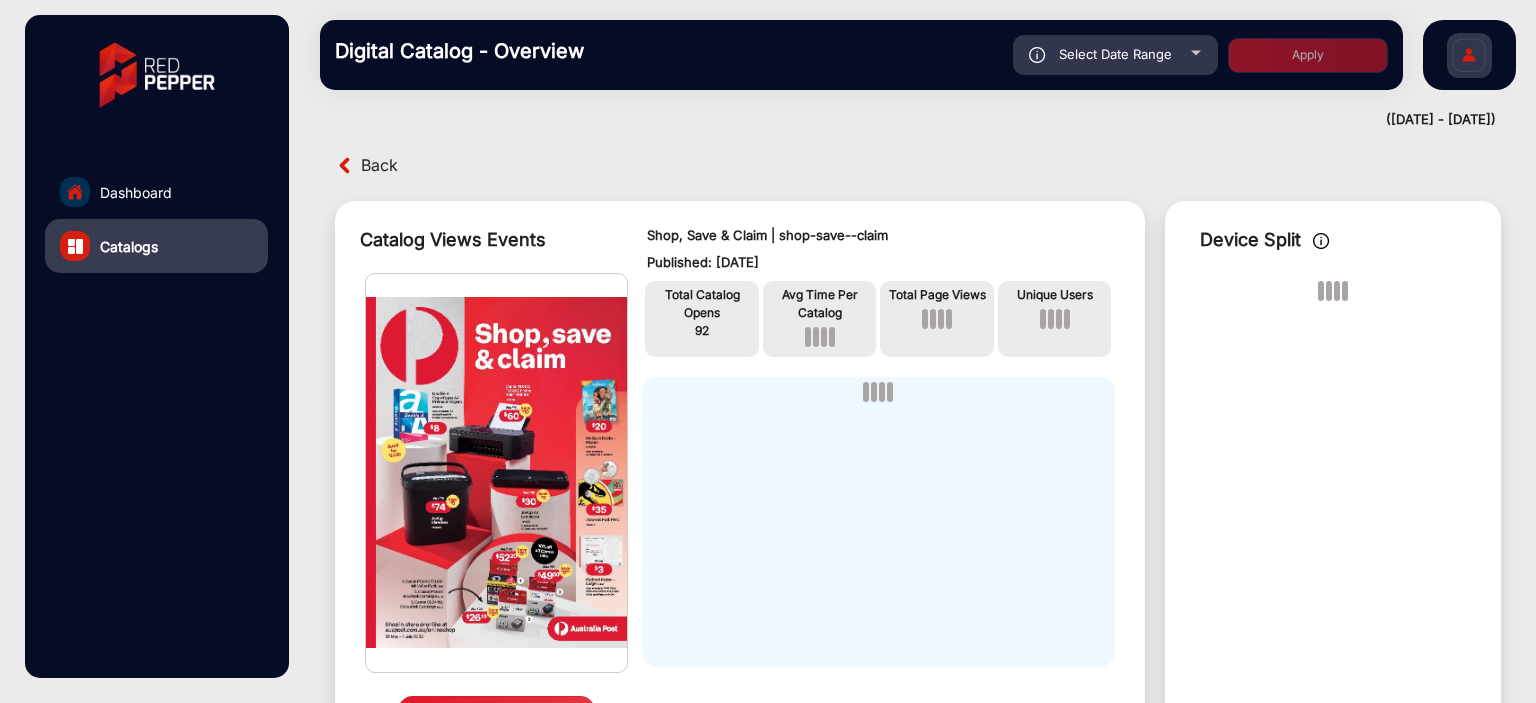 scroll, scrollTop: 15, scrollLeft: 0, axis: vertical 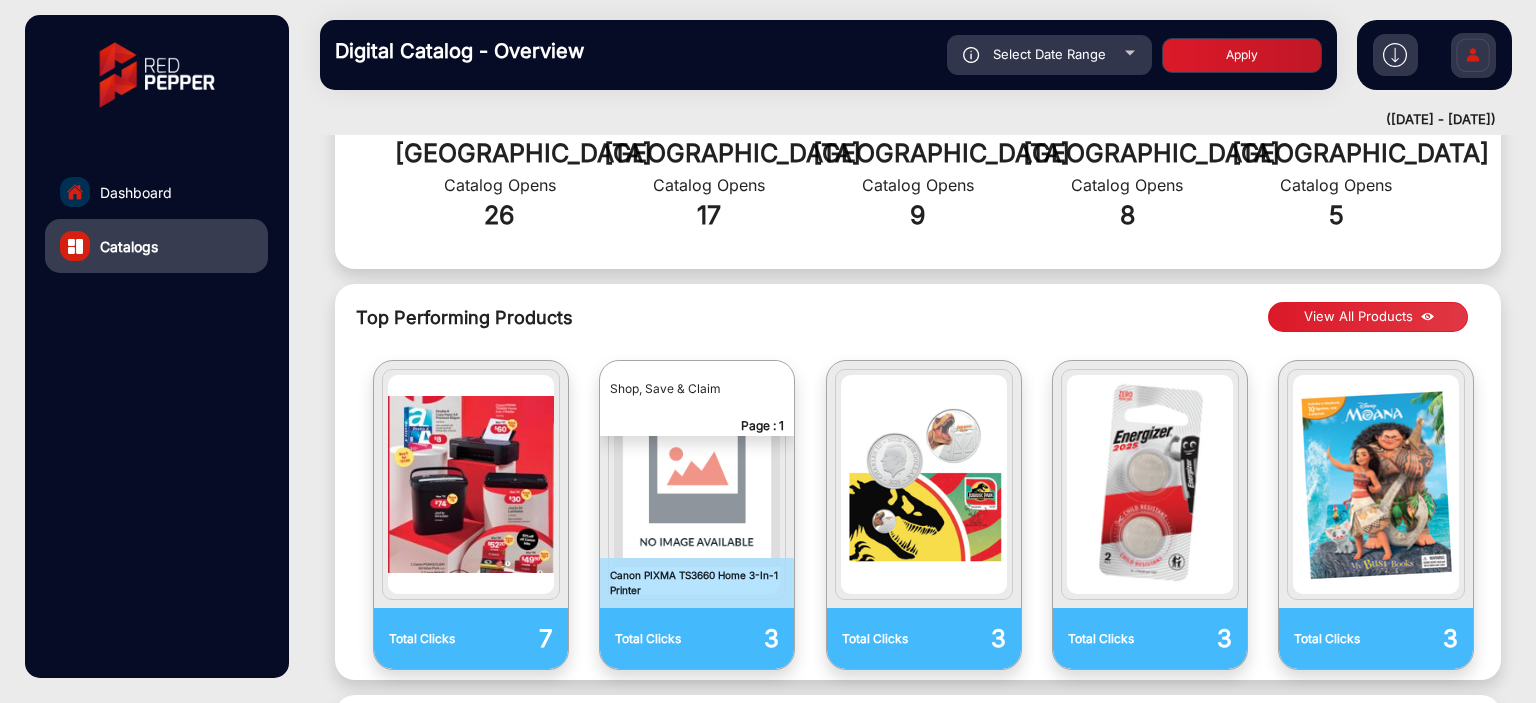 drag, startPoint x: 659, startPoint y: 560, endPoint x: 604, endPoint y: 539, distance: 58.872746 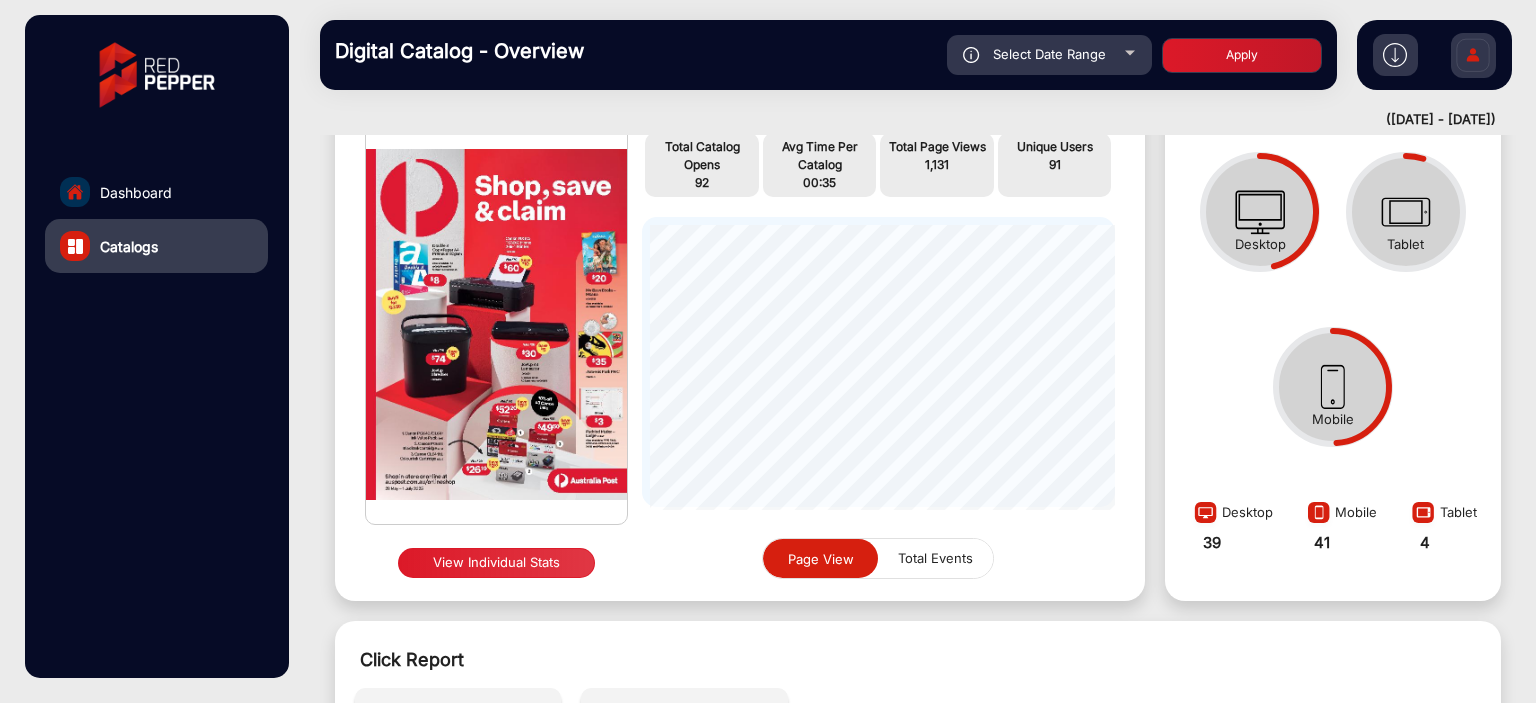 scroll, scrollTop: 0, scrollLeft: 0, axis: both 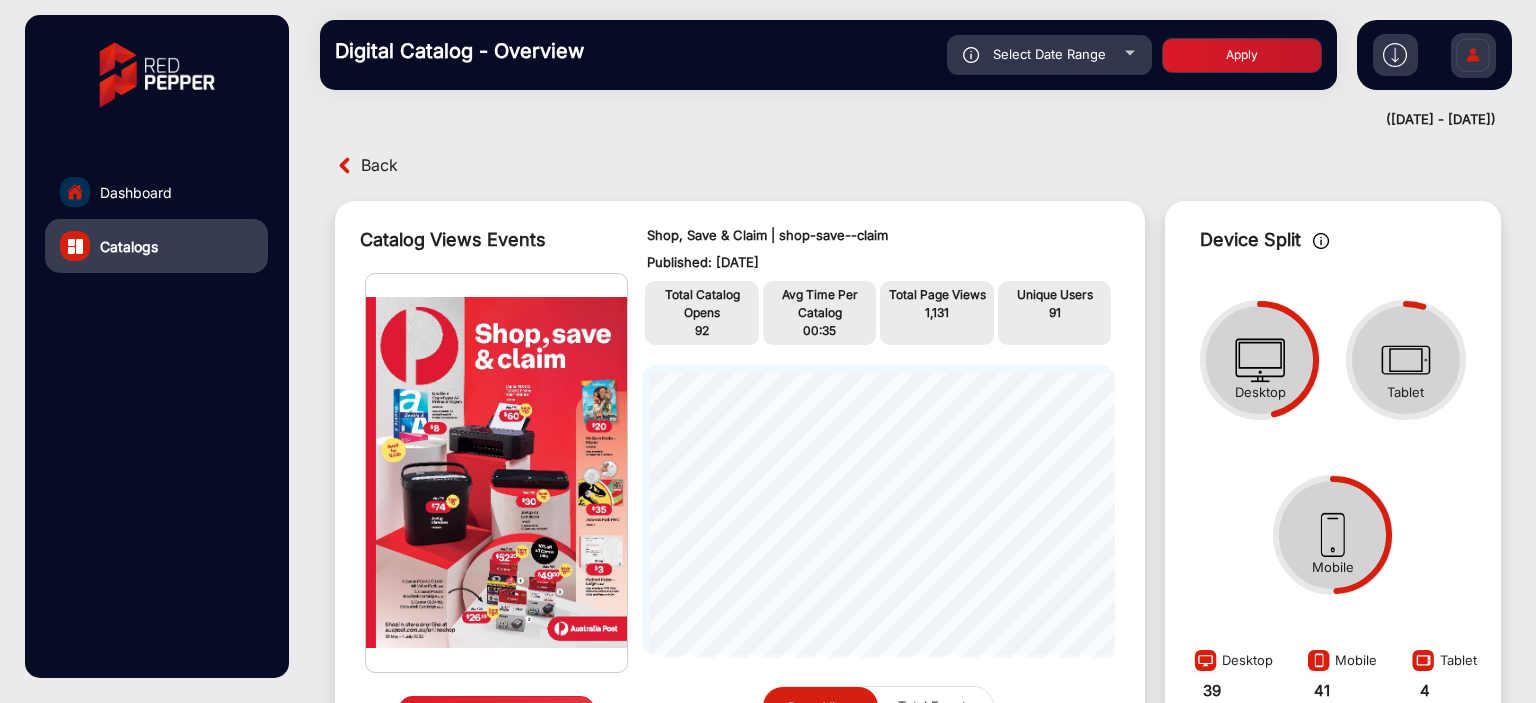 click on "Dashboard" 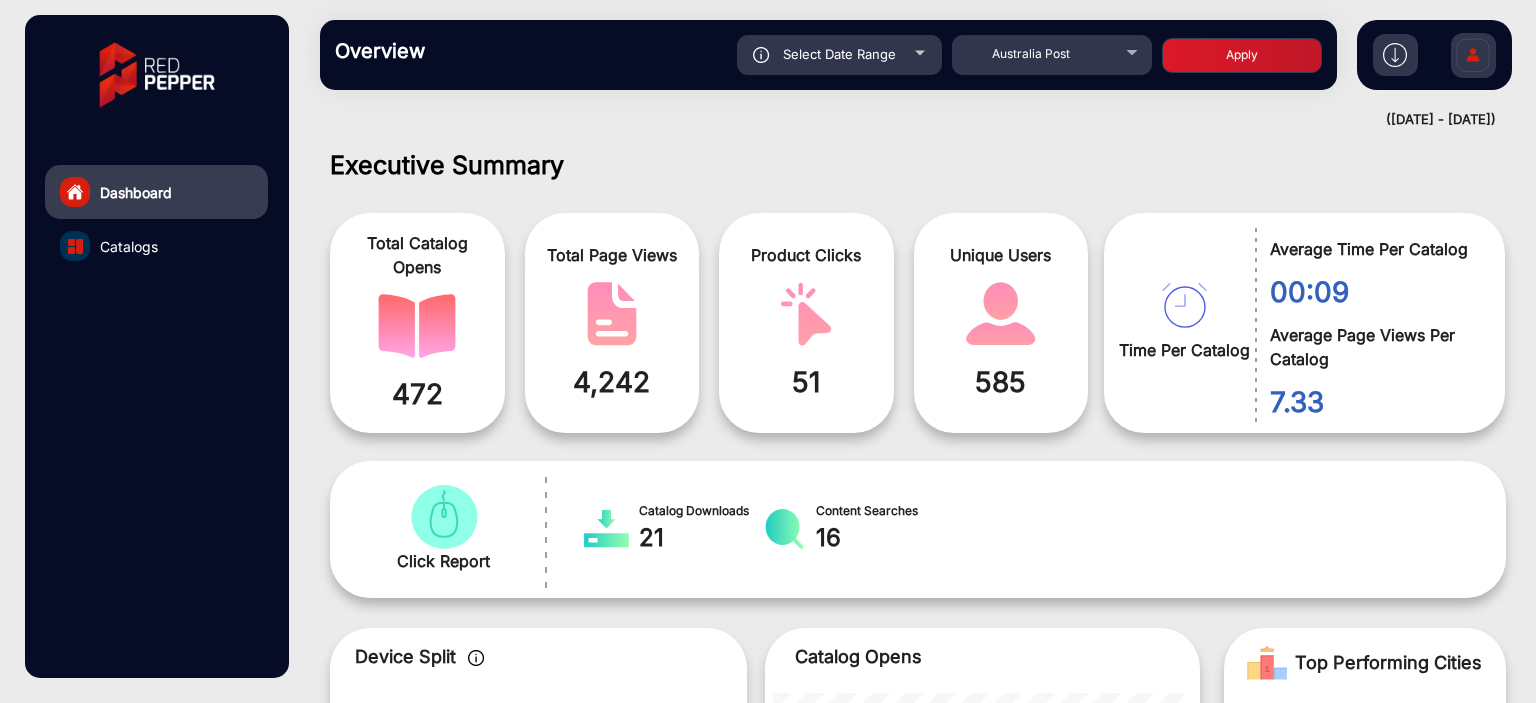 scroll, scrollTop: 15, scrollLeft: 0, axis: vertical 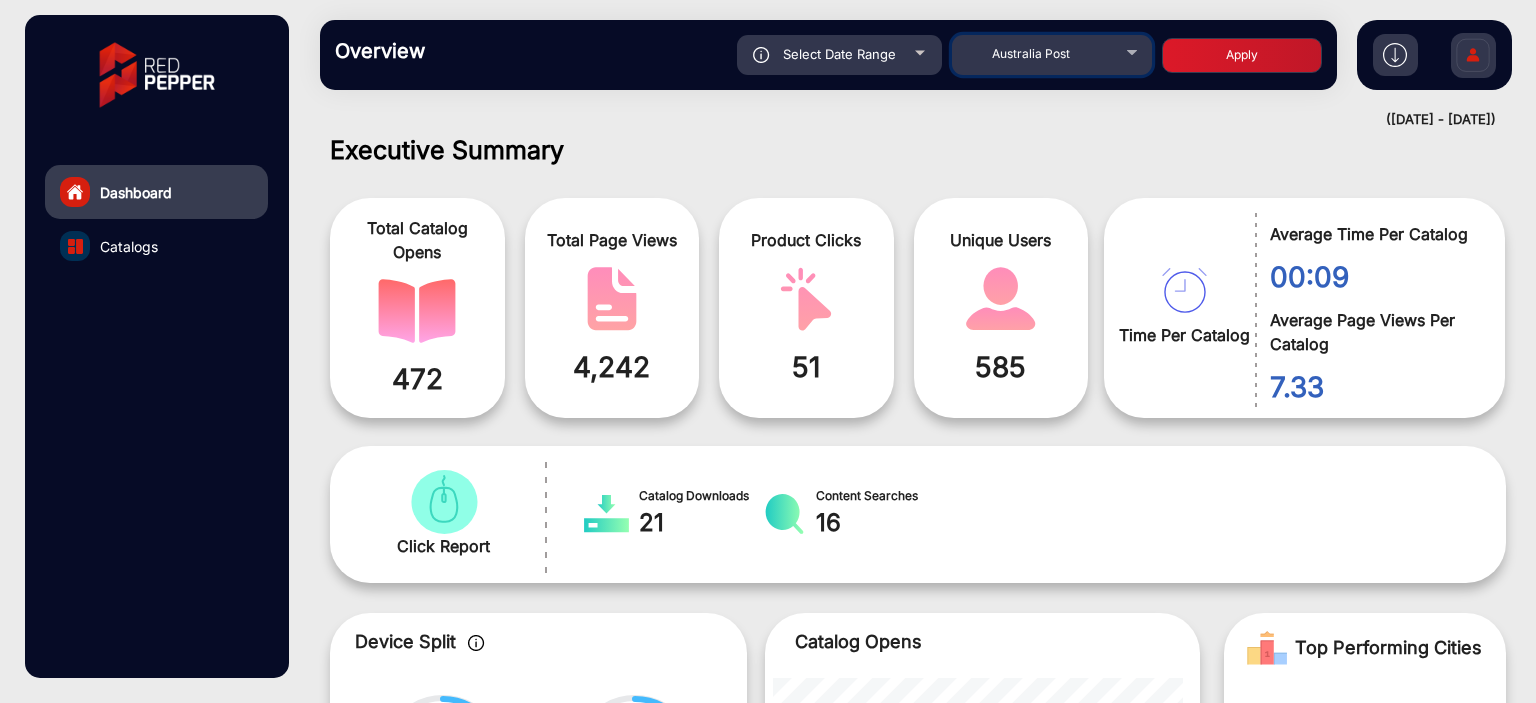 click on "Australia Post" at bounding box center [1052, 55] 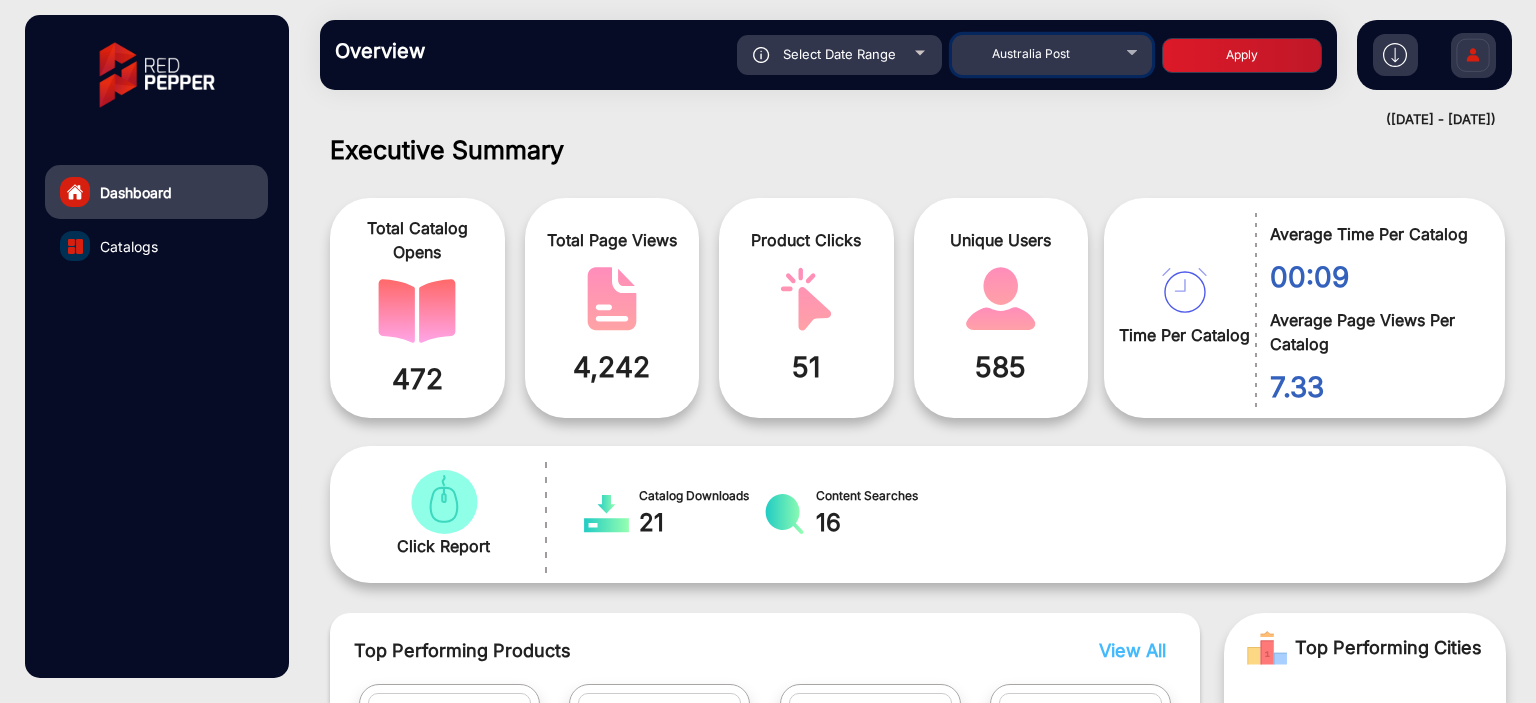 scroll, scrollTop: 999101, scrollLeft: 998828, axis: both 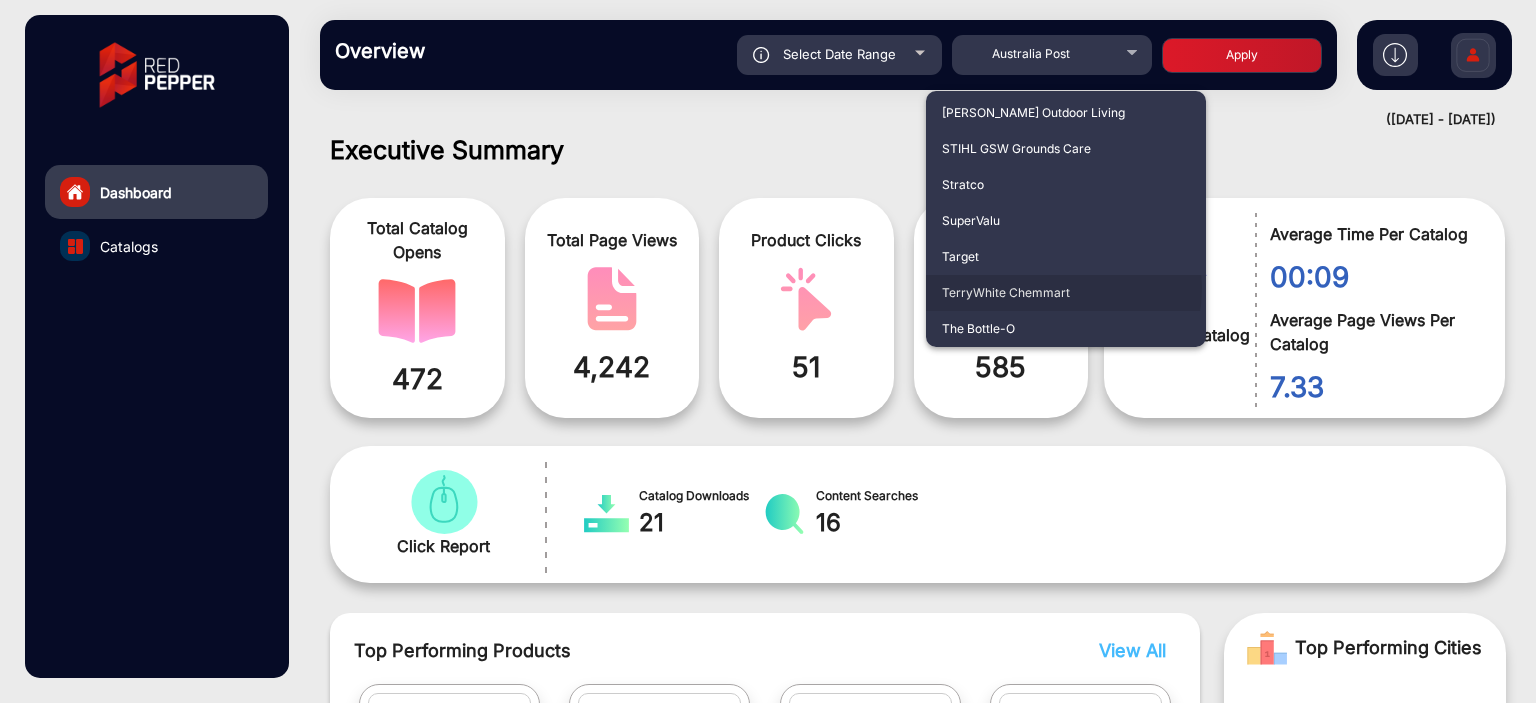 click on "TerryWhite Chemmart" at bounding box center (1066, 293) 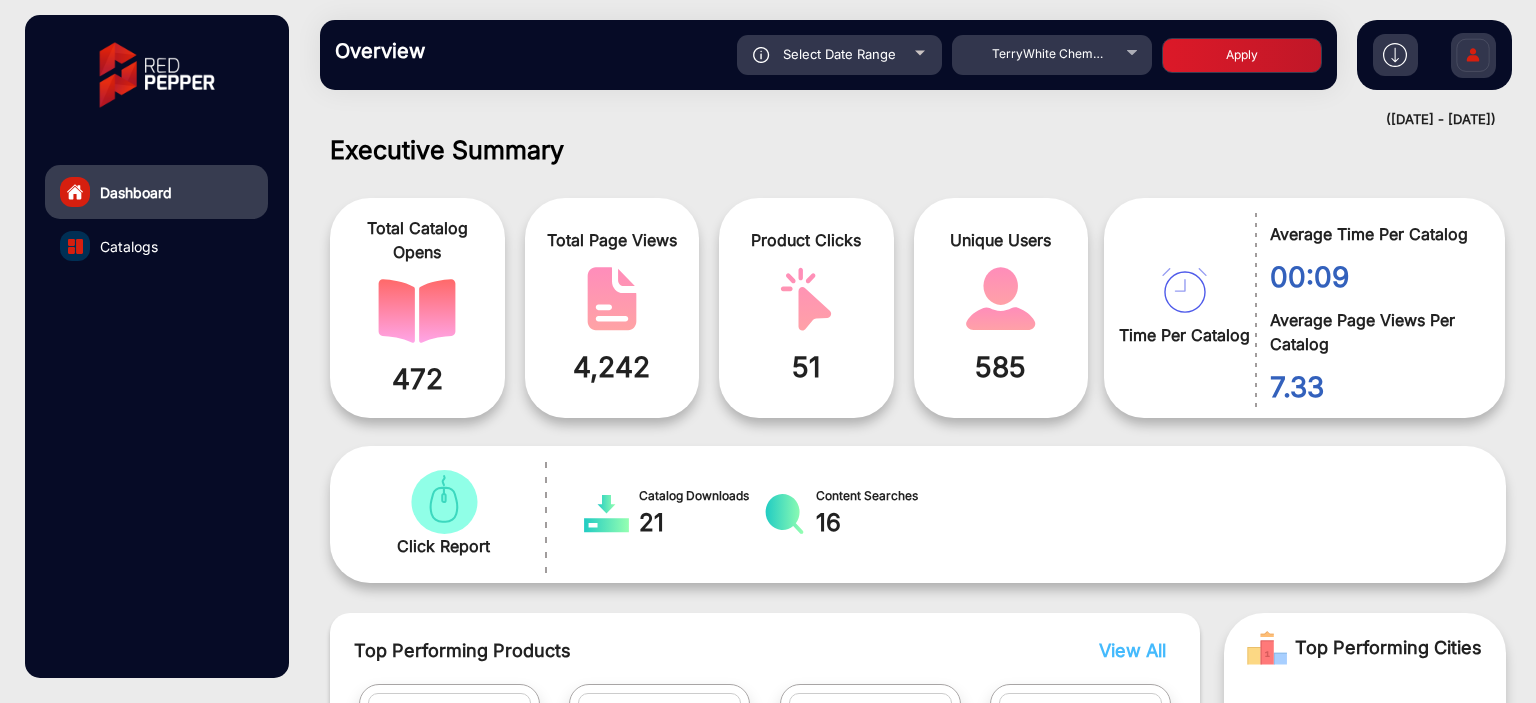 click on "Apply" 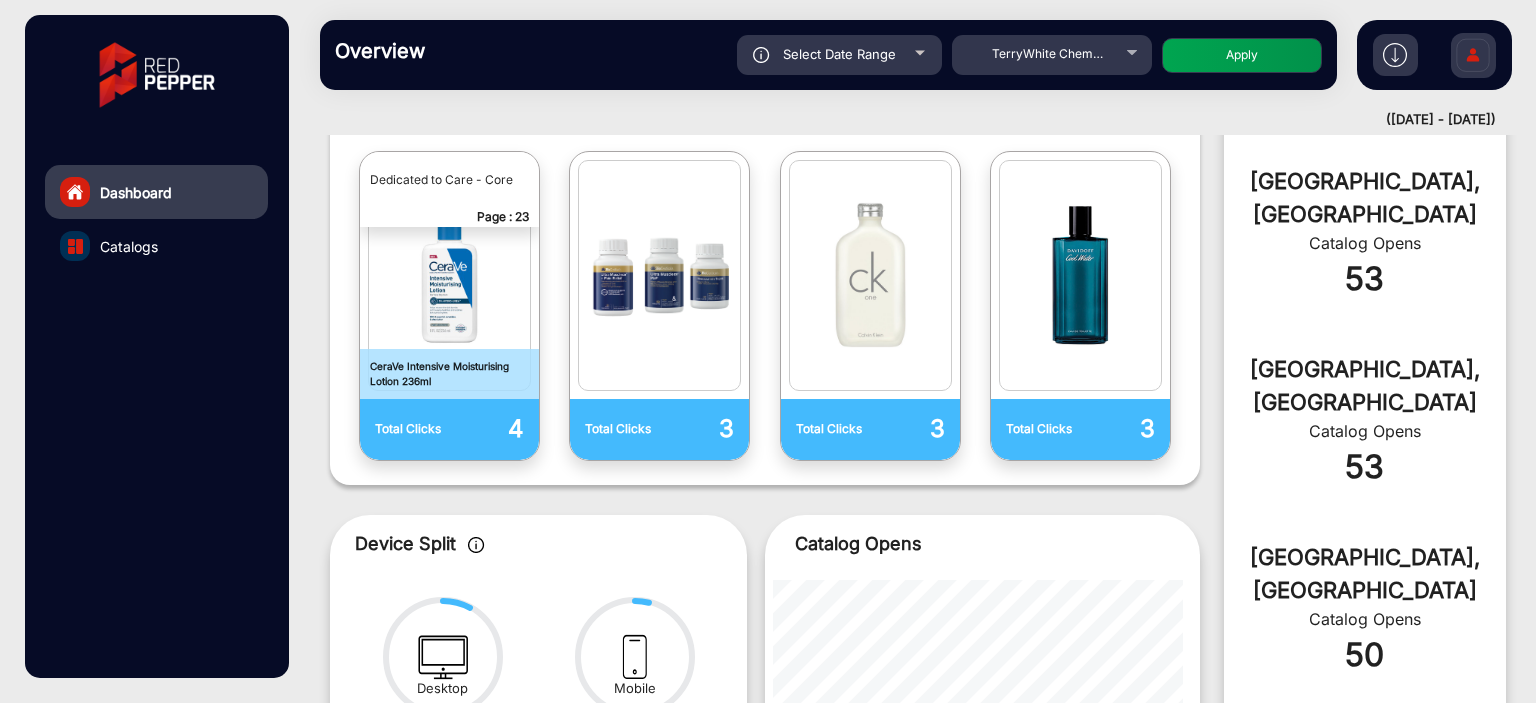 scroll, scrollTop: 577, scrollLeft: 0, axis: vertical 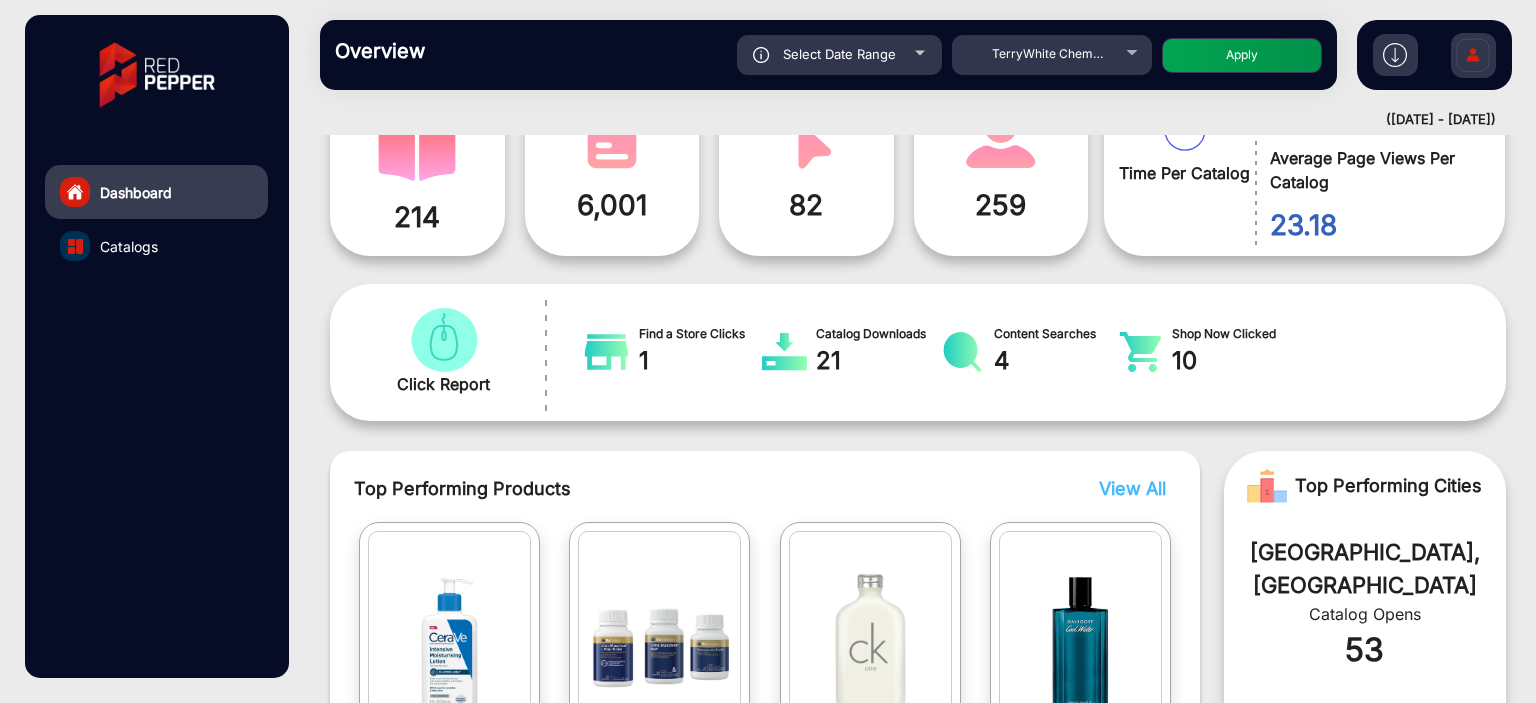 click 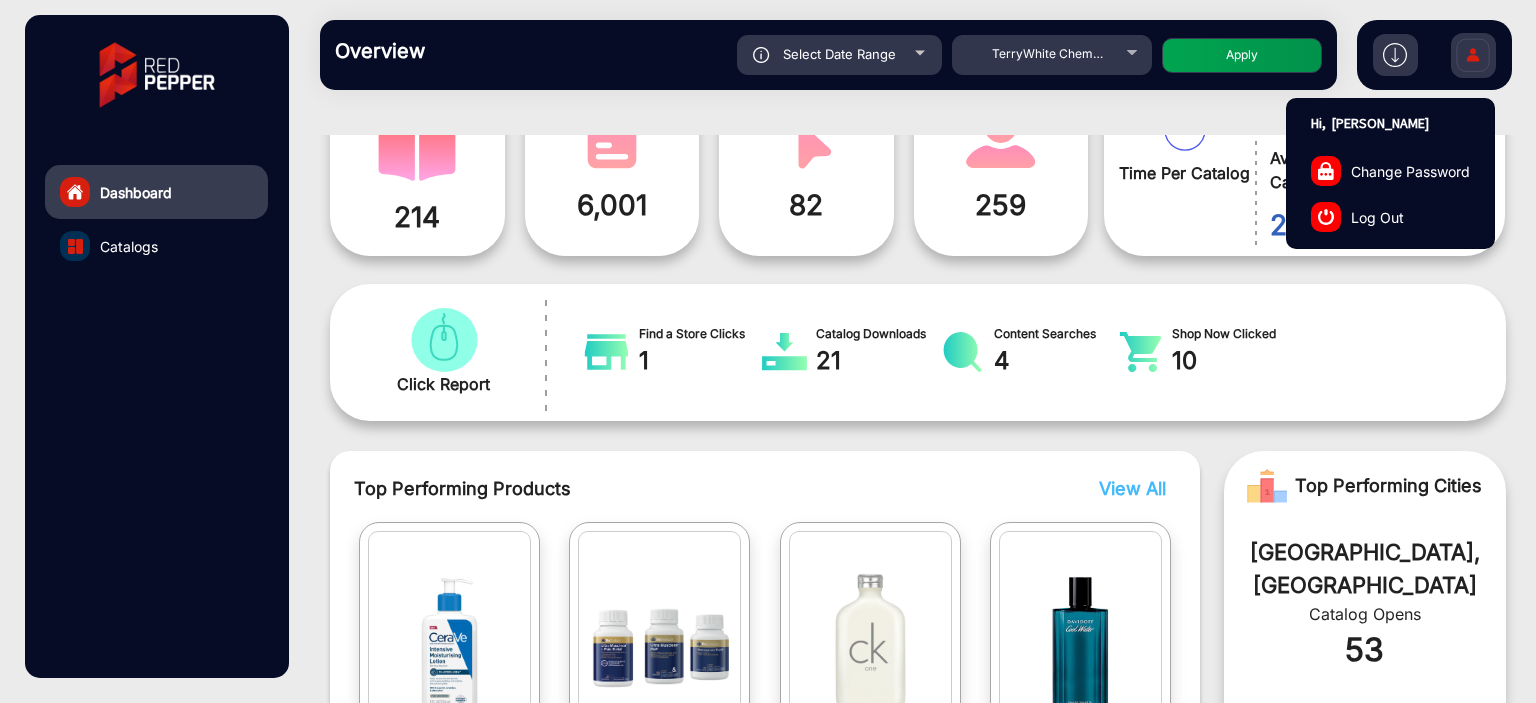 click on "Log Out" 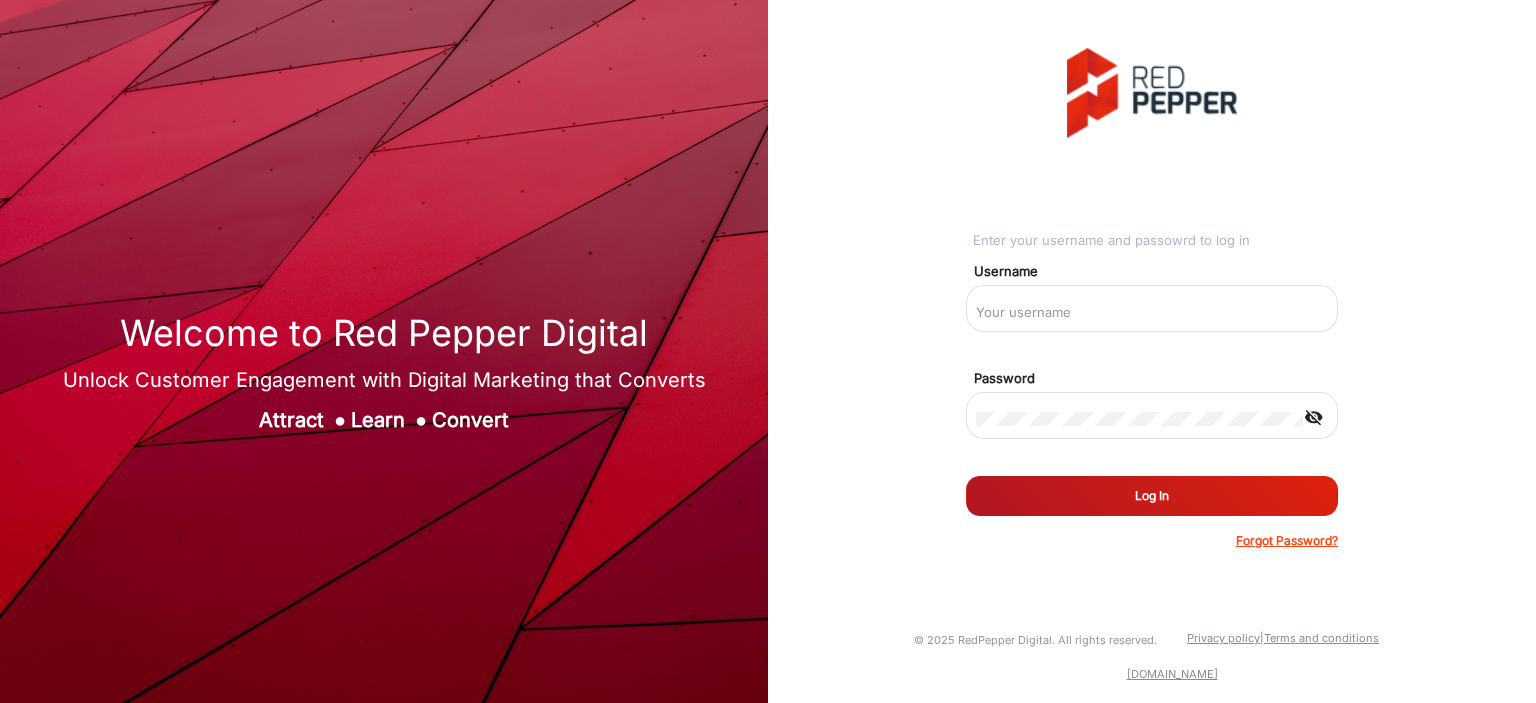 type on "[PERSON_NAME]" 